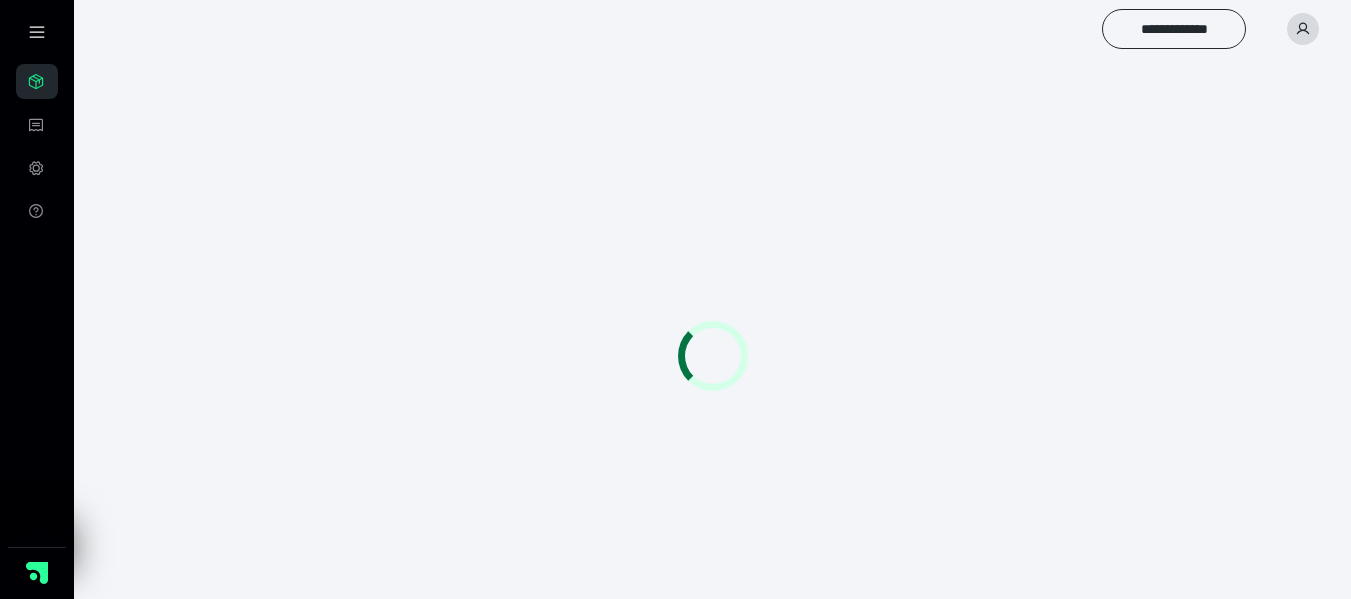 scroll, scrollTop: 0, scrollLeft: 0, axis: both 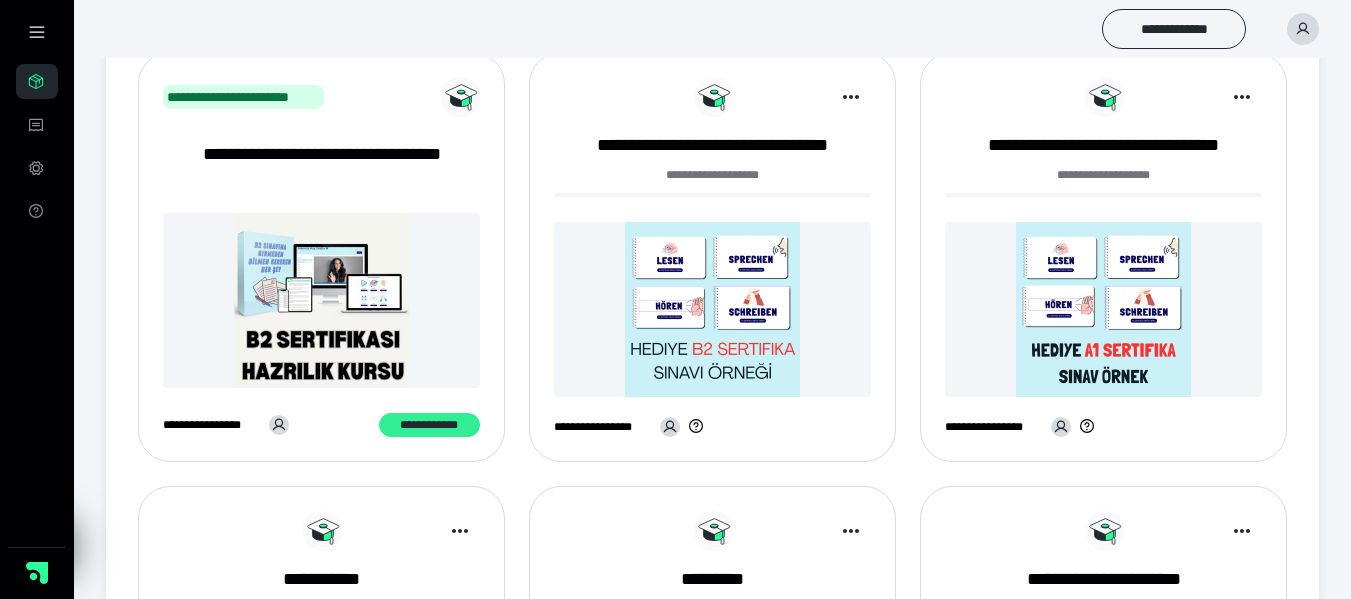 click on "**********" at bounding box center [429, 425] 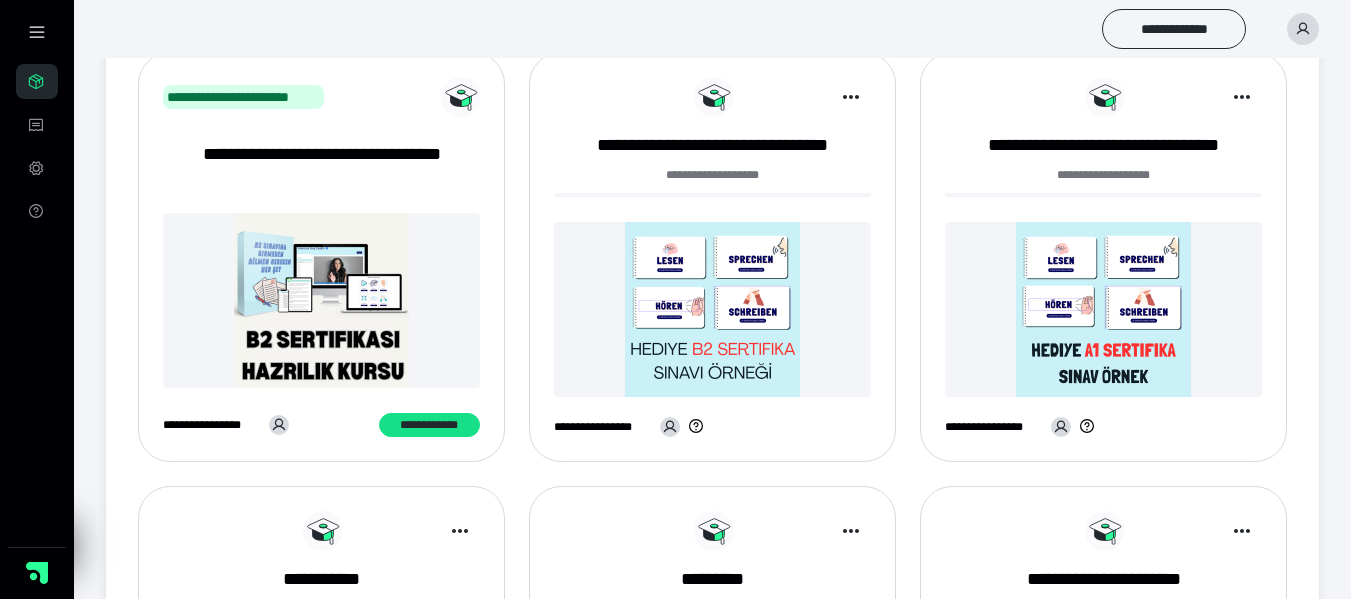 click on "**********" at bounding box center (712, 29) 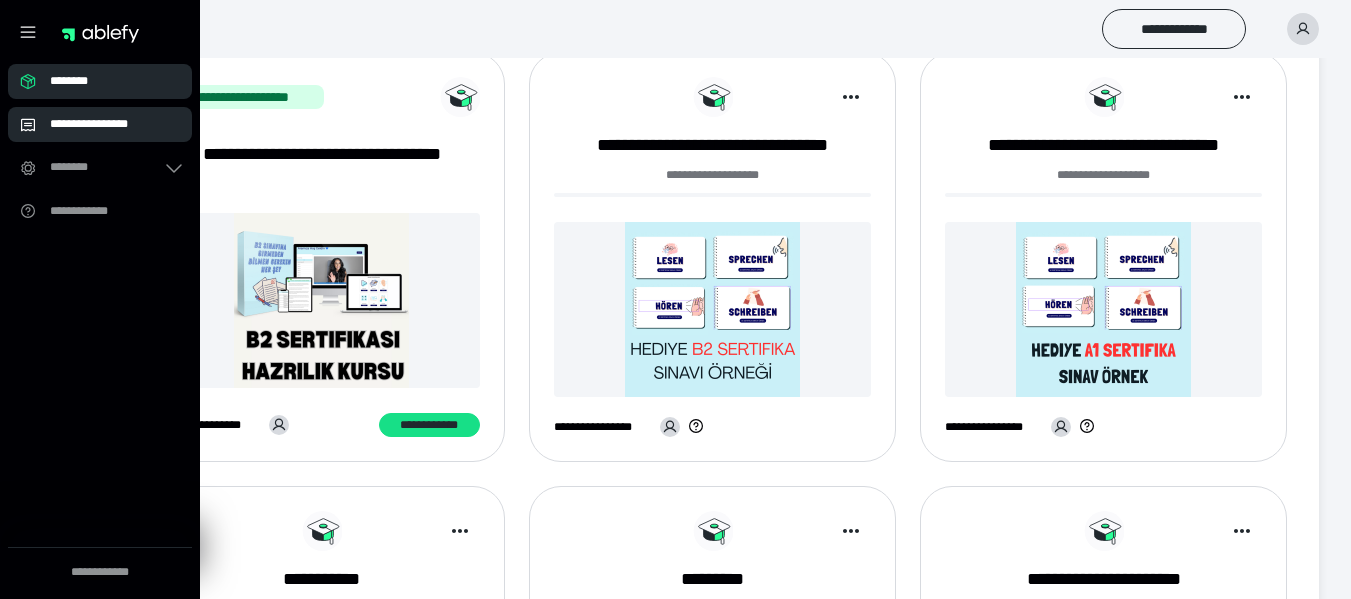 click on "**********" at bounding box center [100, 124] 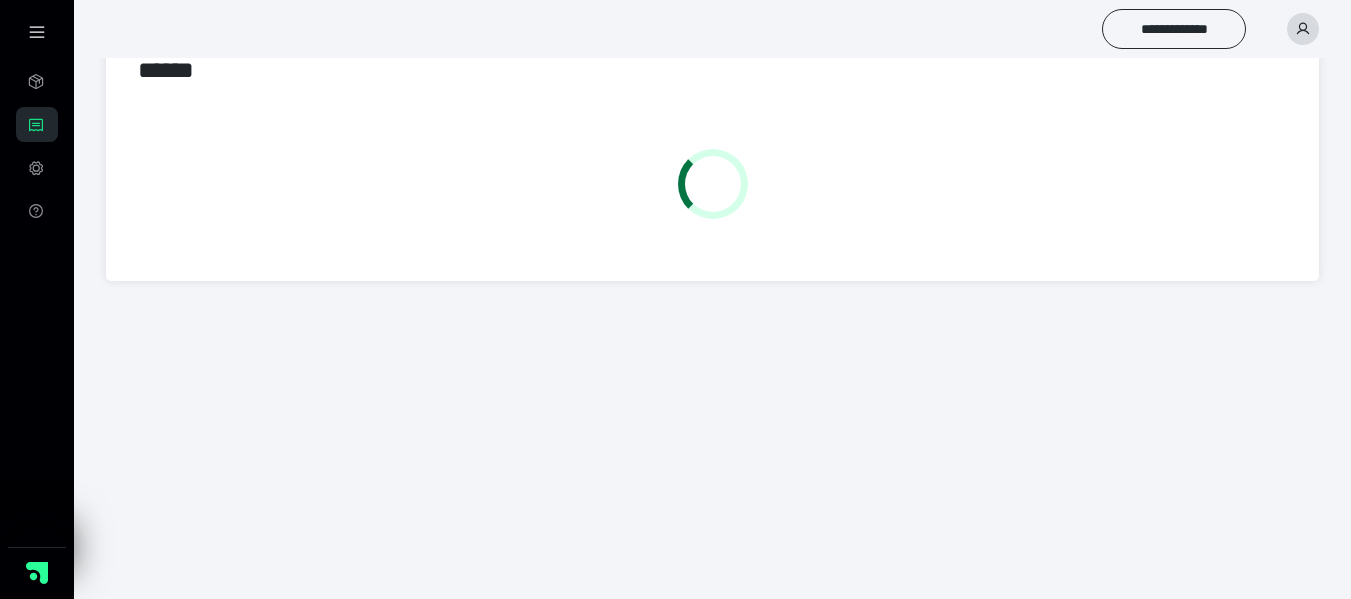scroll, scrollTop: 0, scrollLeft: 0, axis: both 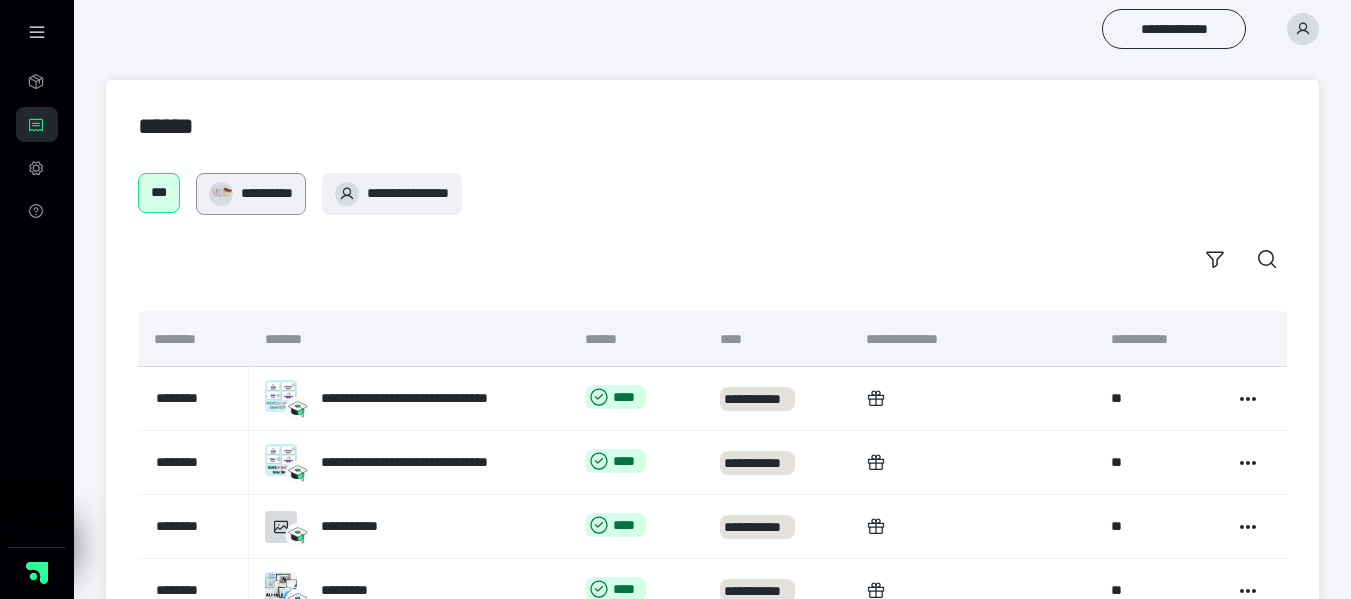 click on "**********" at bounding box center (267, 193) 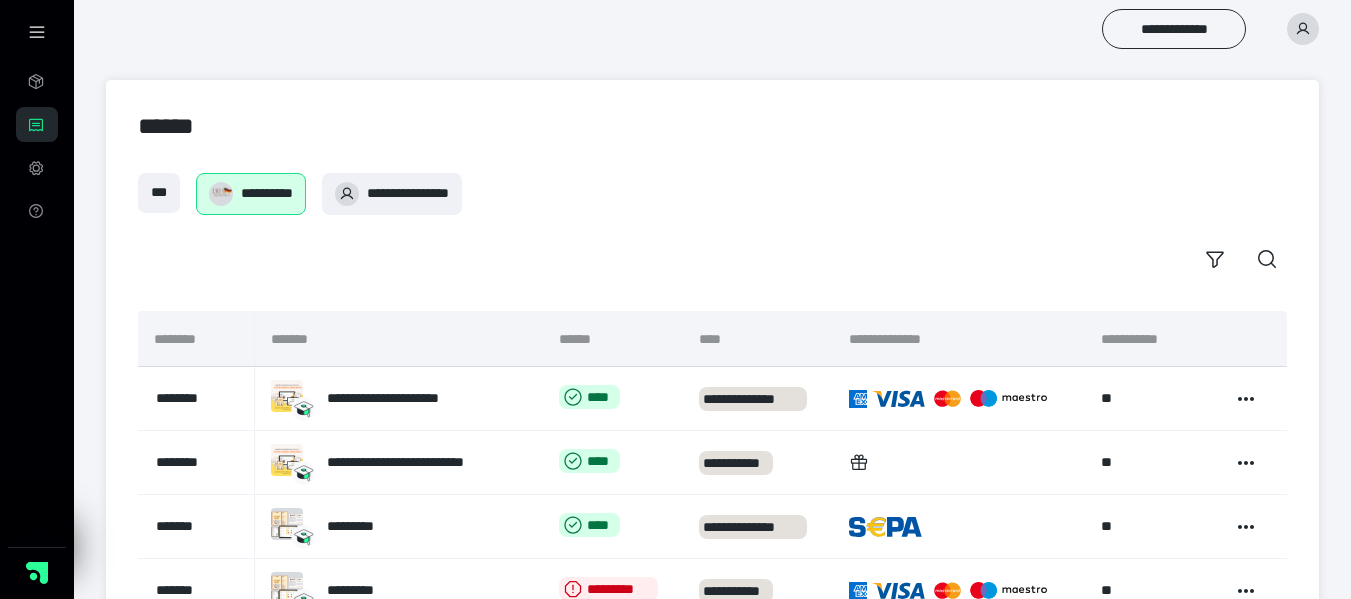 click on "******" at bounding box center [712, 126] 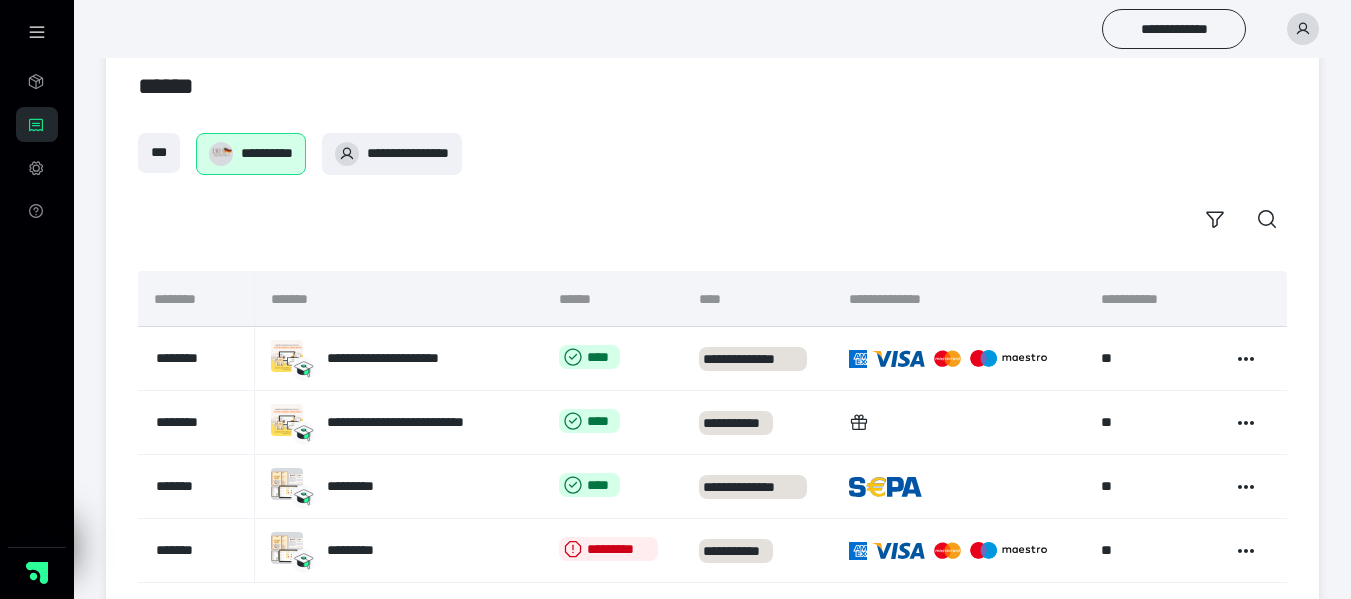 scroll, scrollTop: 88, scrollLeft: 0, axis: vertical 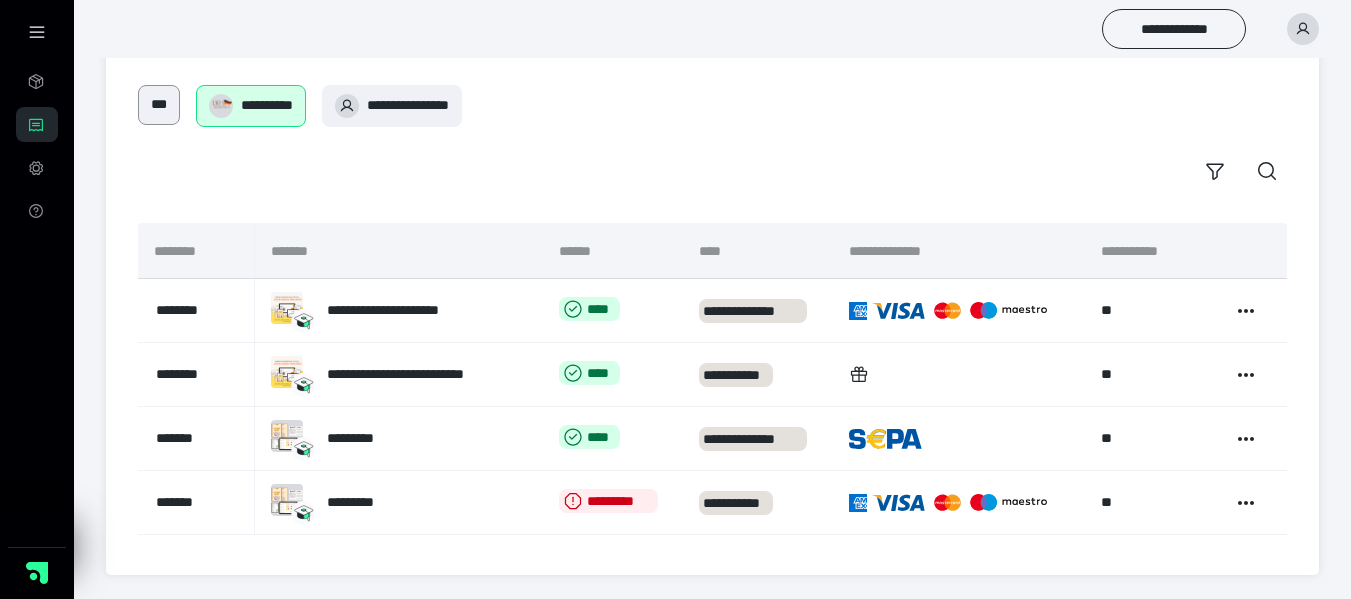 click on "***" at bounding box center [159, 105] 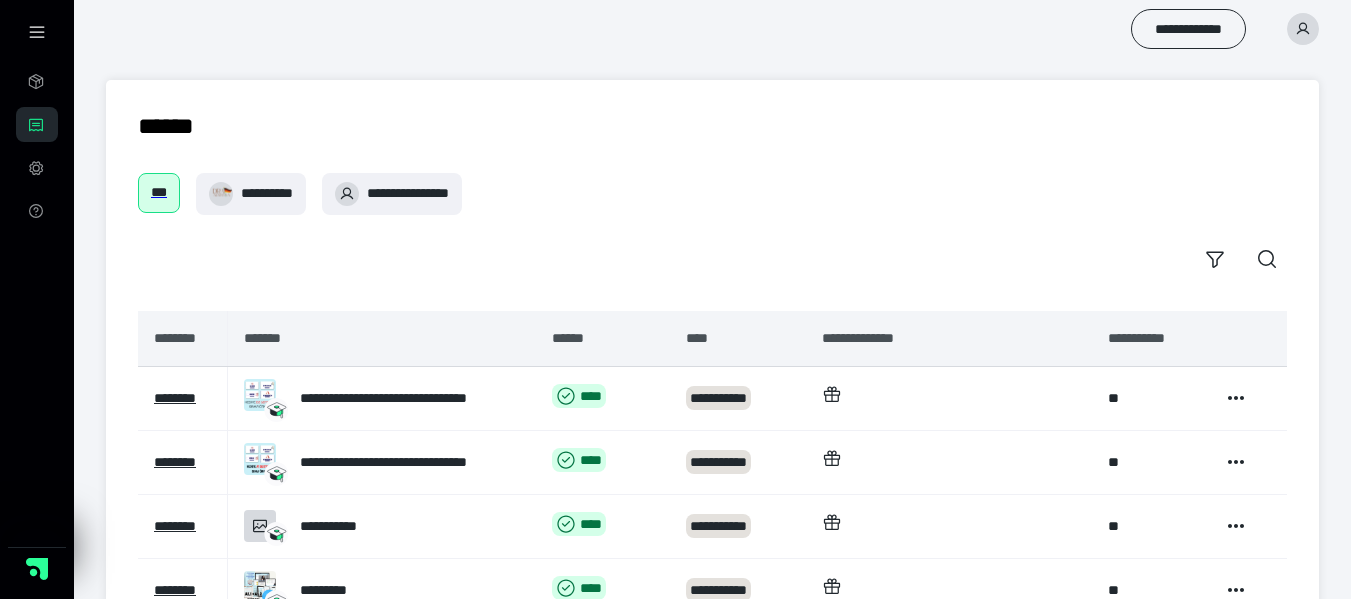 scroll, scrollTop: 0, scrollLeft: 0, axis: both 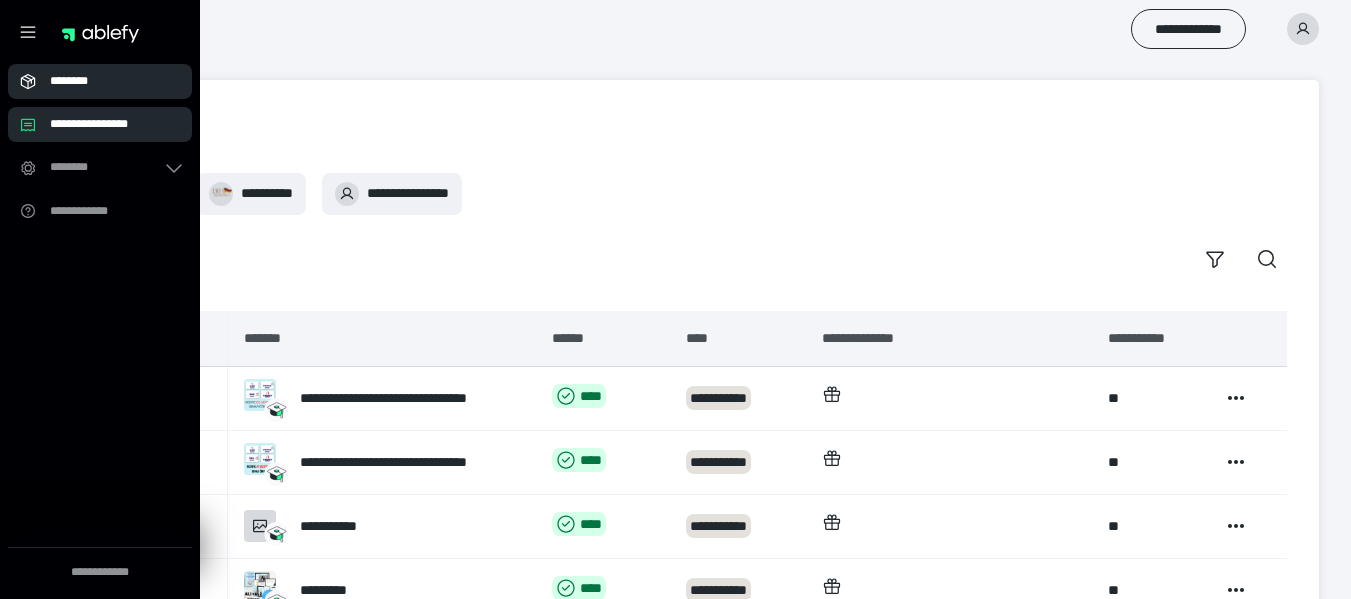 click 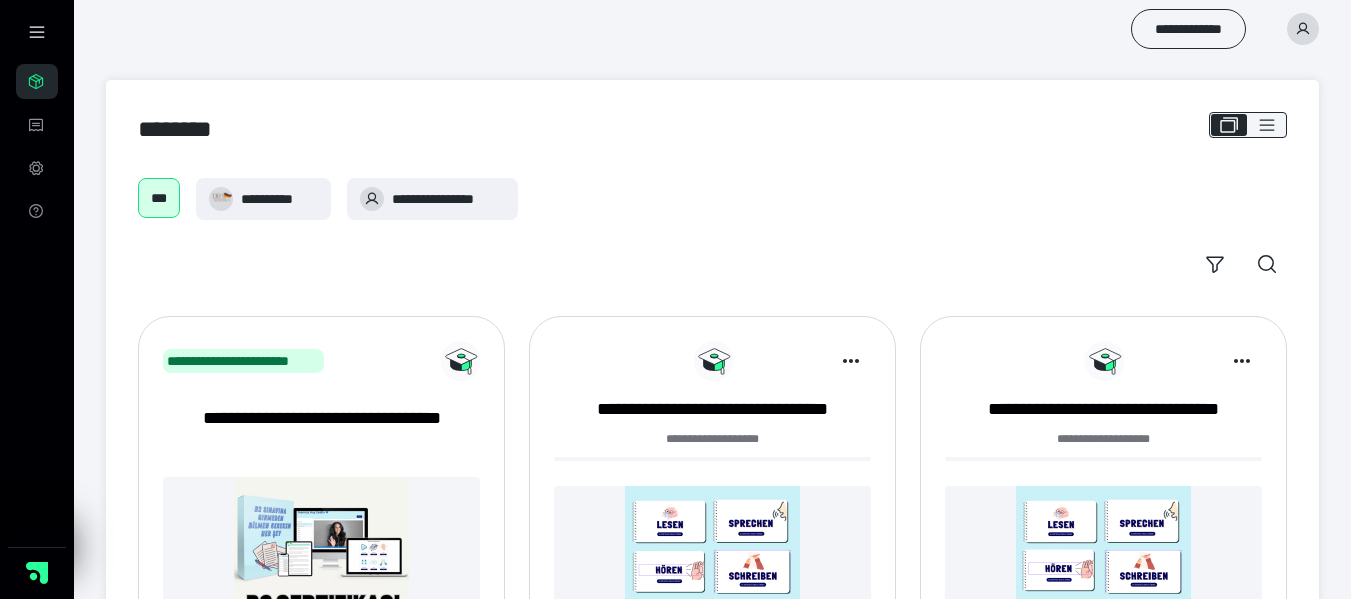 click on "**********" at bounding box center (712, 853) 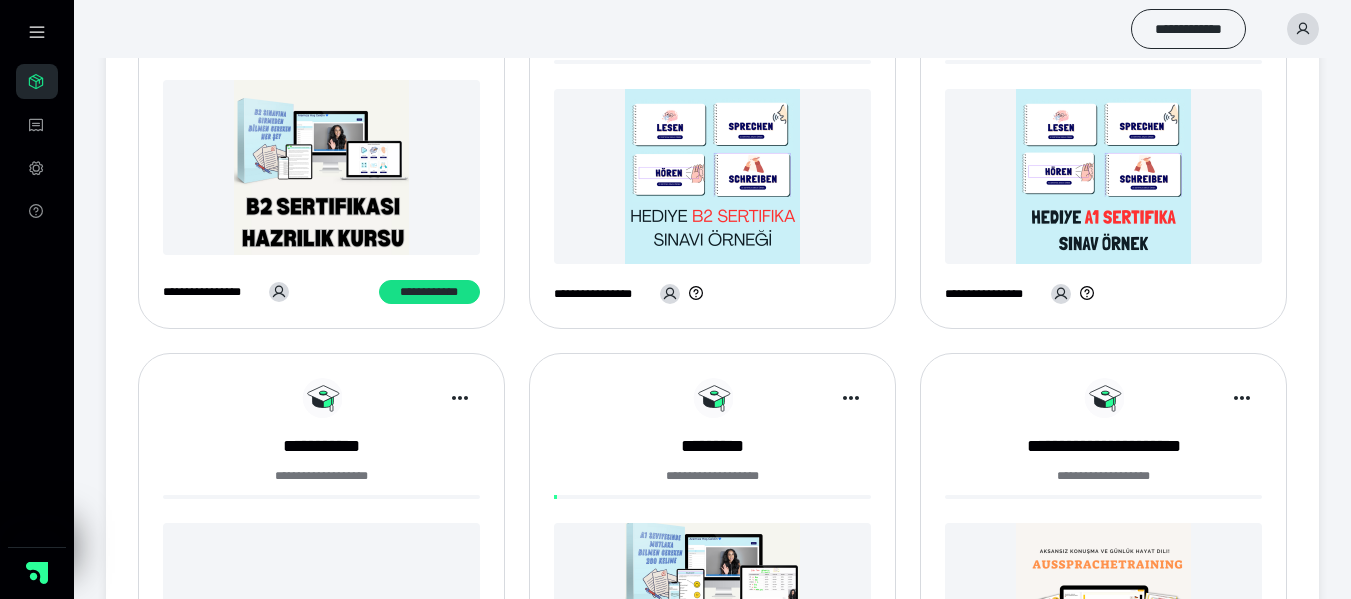 scroll, scrollTop: 292, scrollLeft: 0, axis: vertical 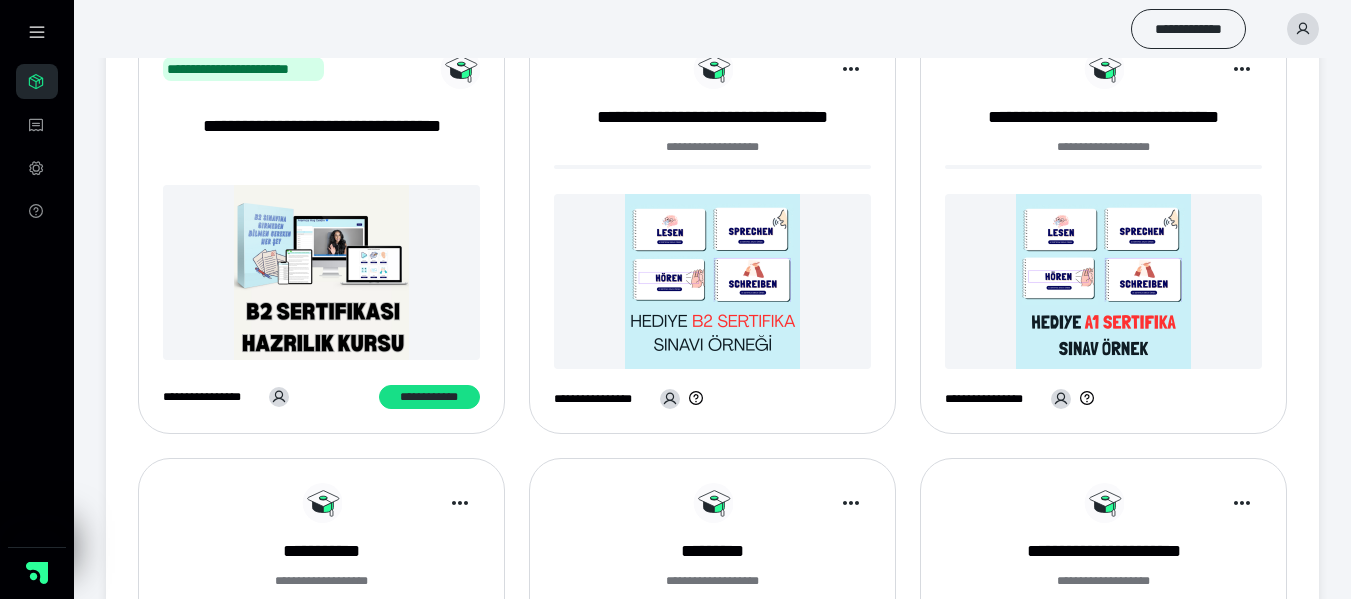 click on "**********" at bounding box center [321, 236] 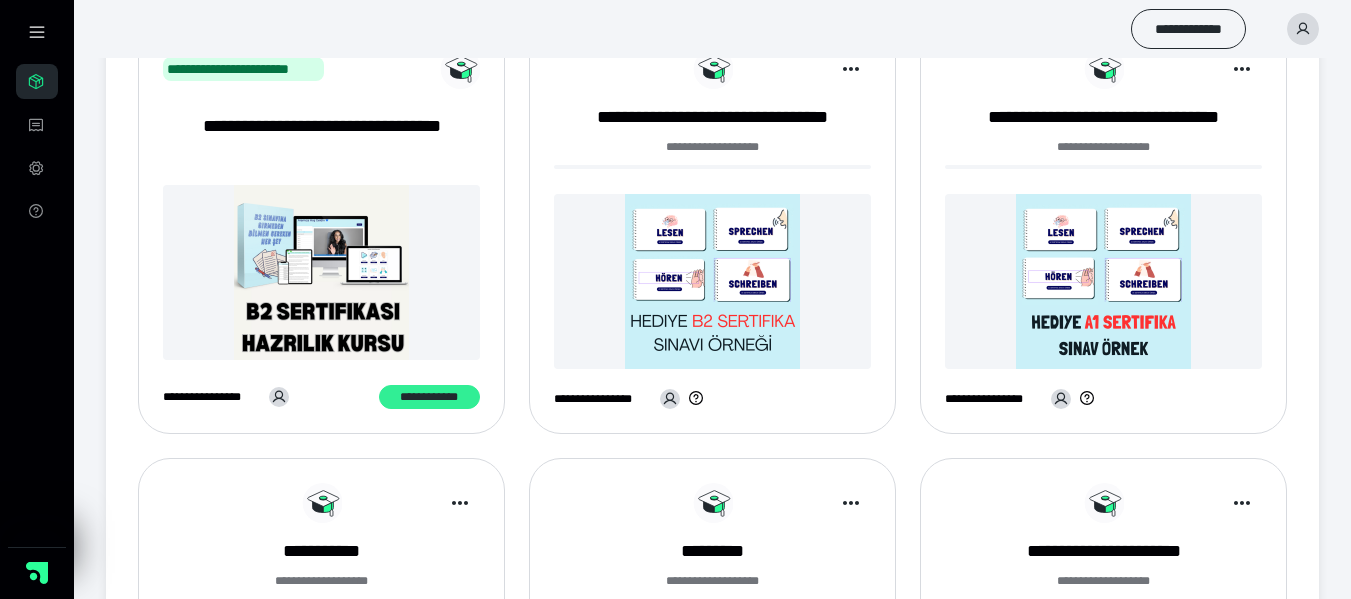 click on "**********" at bounding box center [429, 397] 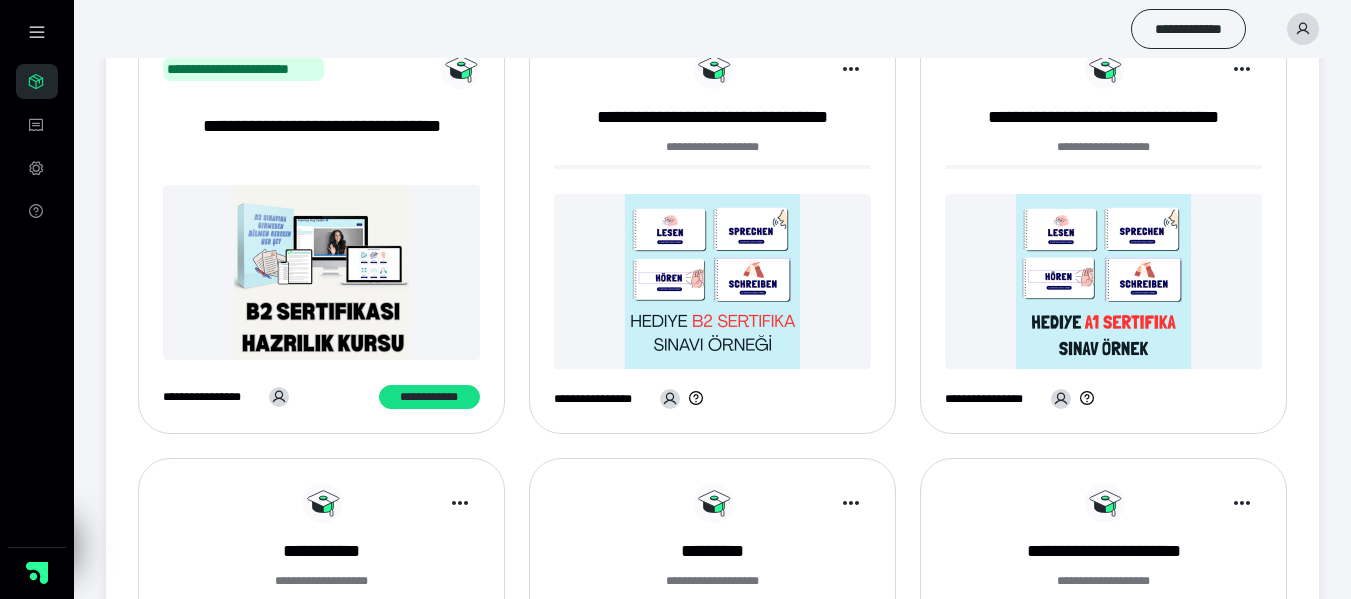 click on "**********" at bounding box center [712, 29] 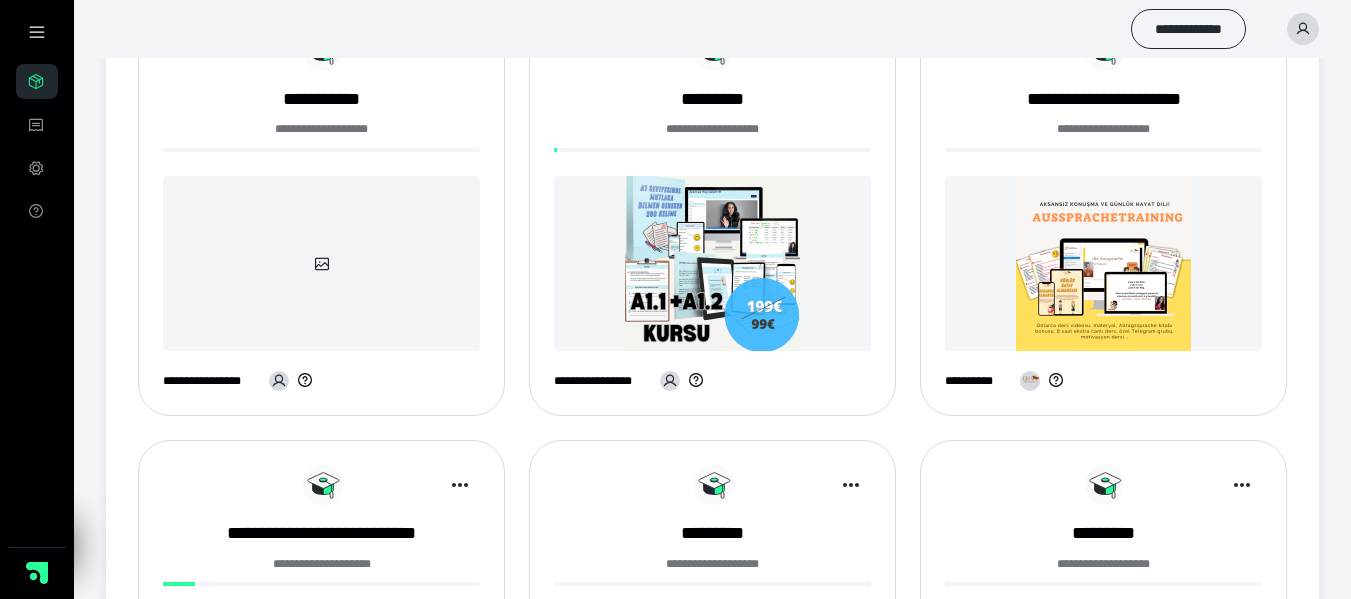 scroll, scrollTop: 1052, scrollLeft: 0, axis: vertical 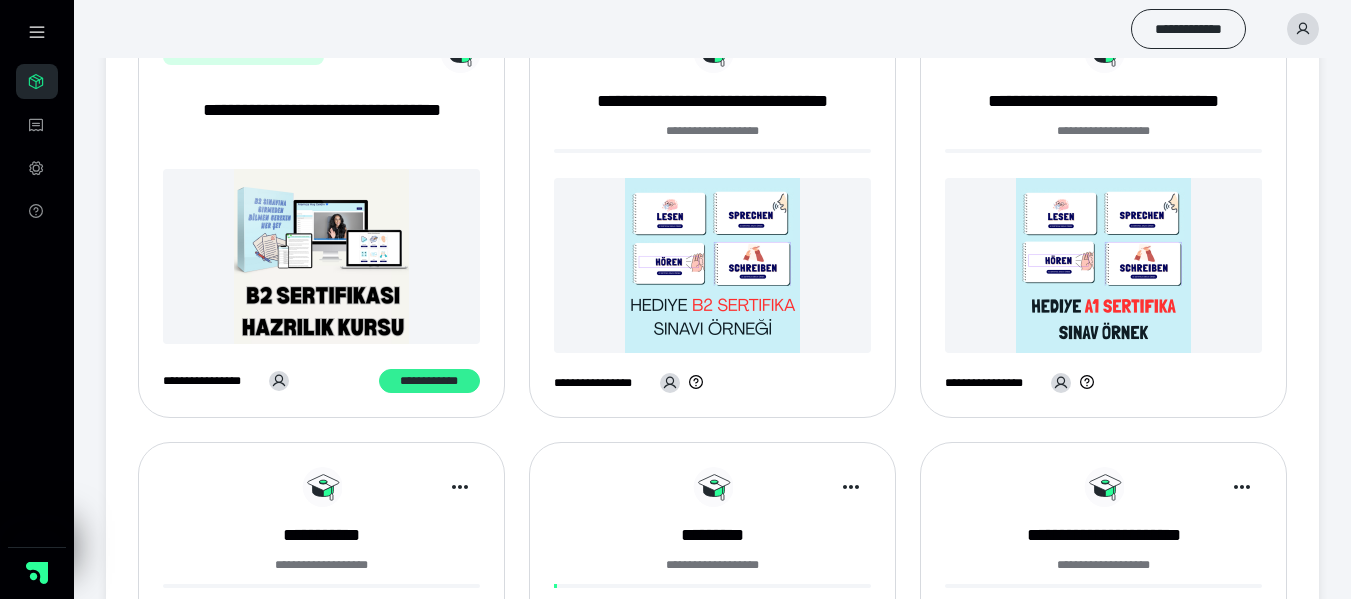 click on "**********" at bounding box center (429, 381) 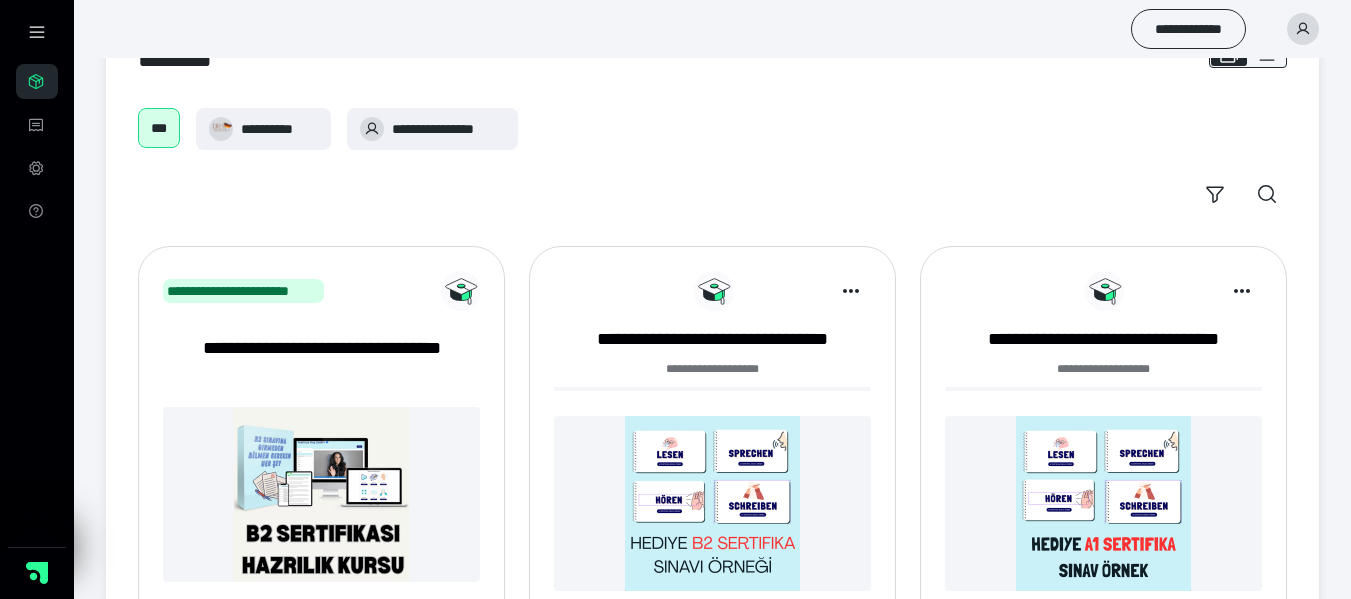 scroll, scrollTop: 41, scrollLeft: 0, axis: vertical 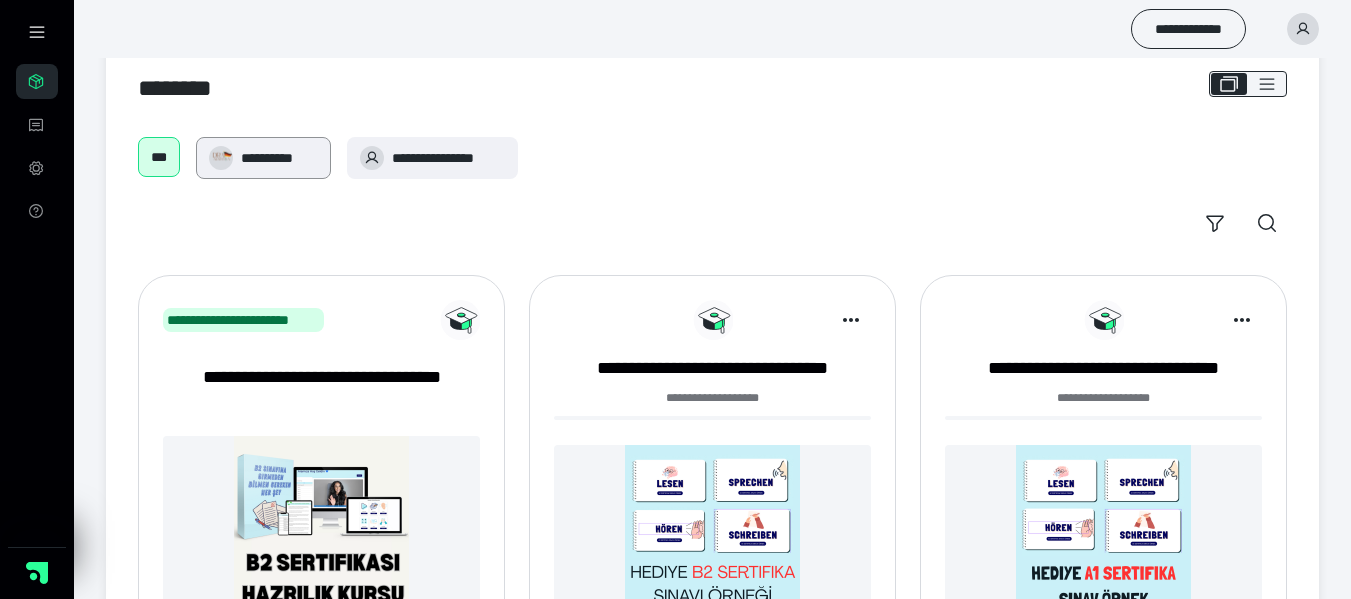 click on "**********" at bounding box center (267, 158) 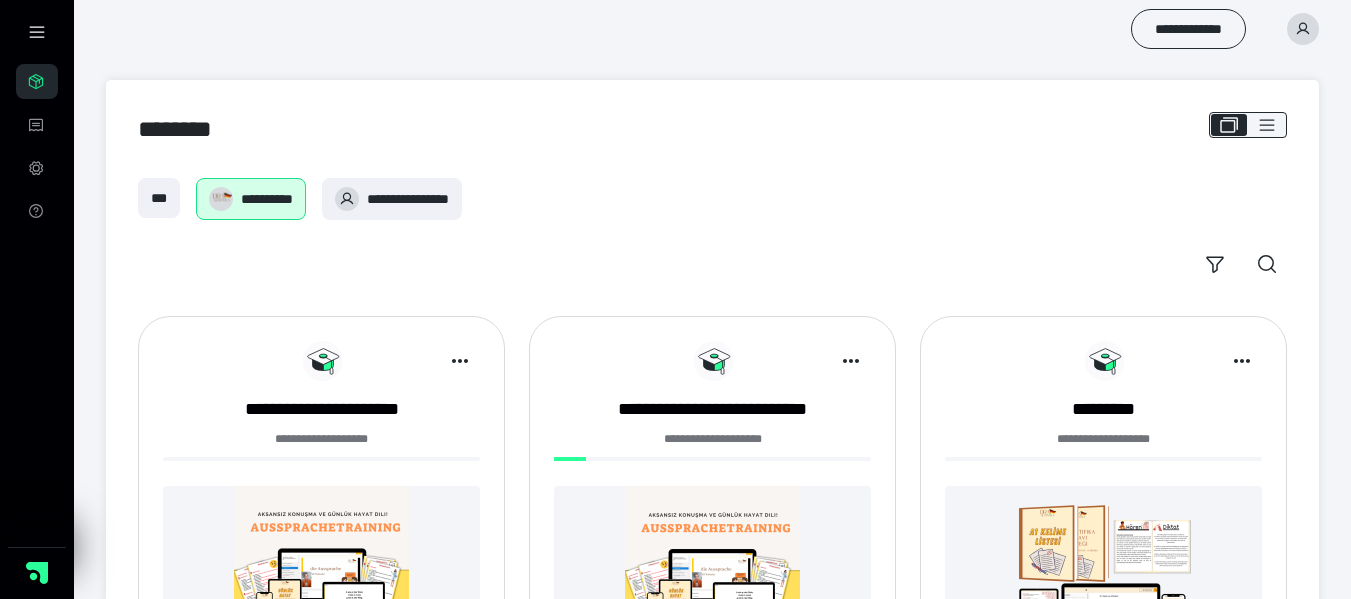scroll, scrollTop: 0, scrollLeft: 0, axis: both 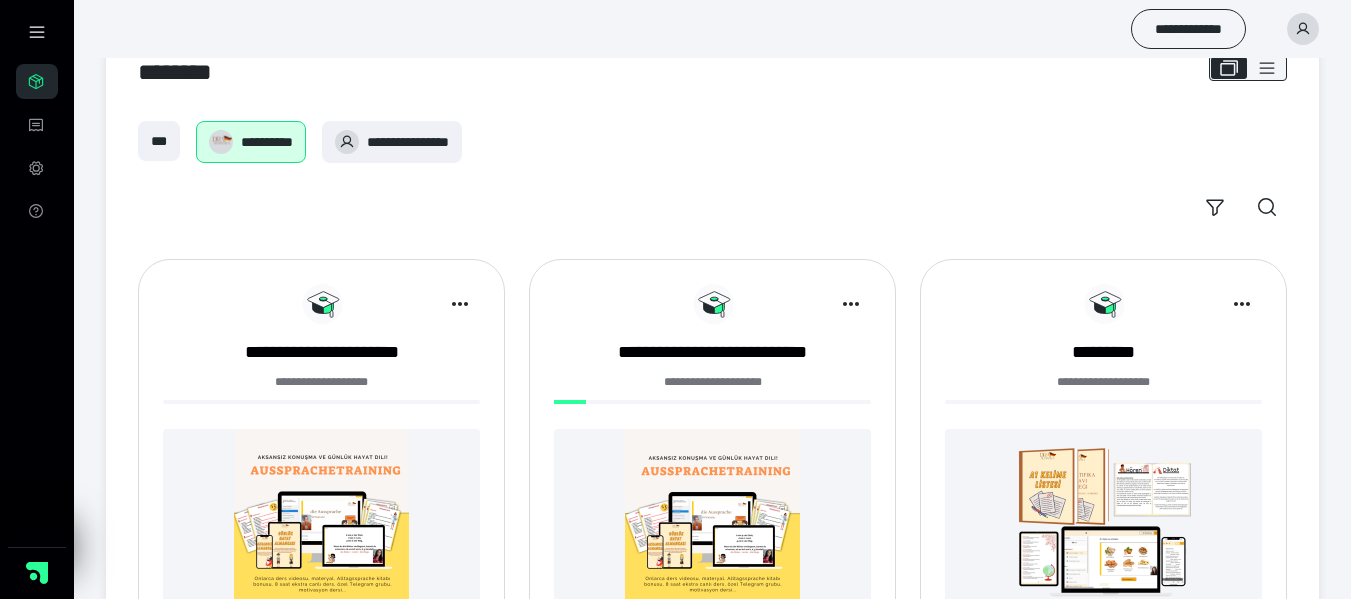 click at bounding box center [37, 32] 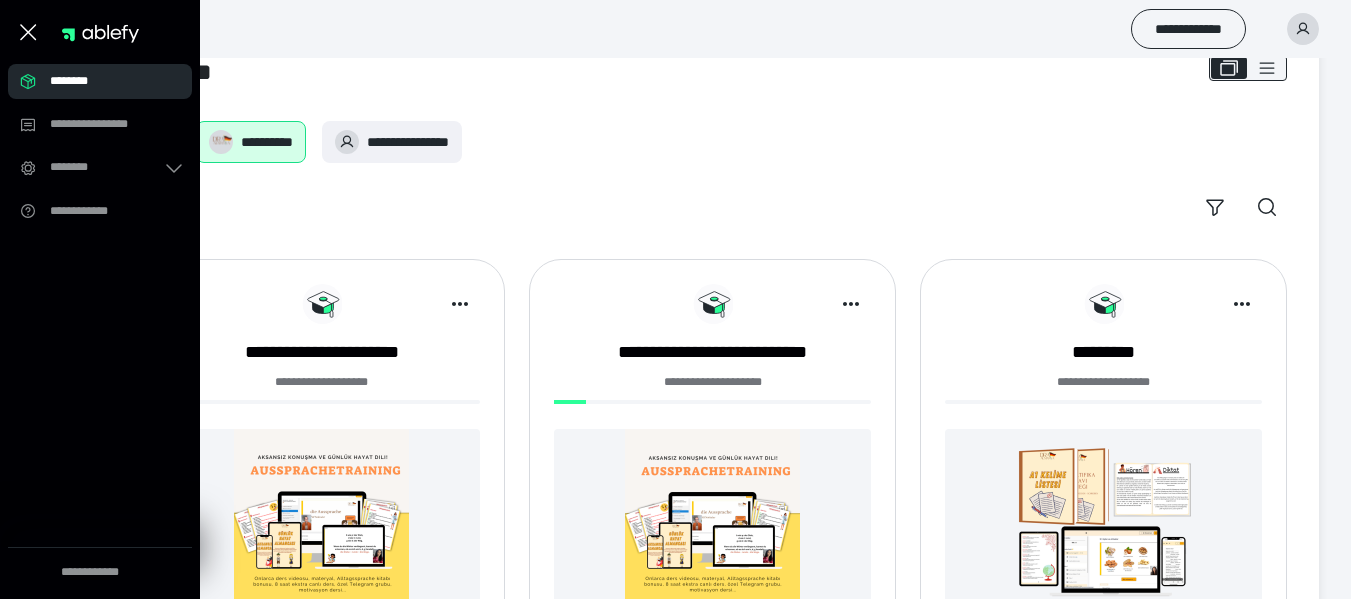 click on "**********" at bounding box center (712, 579) 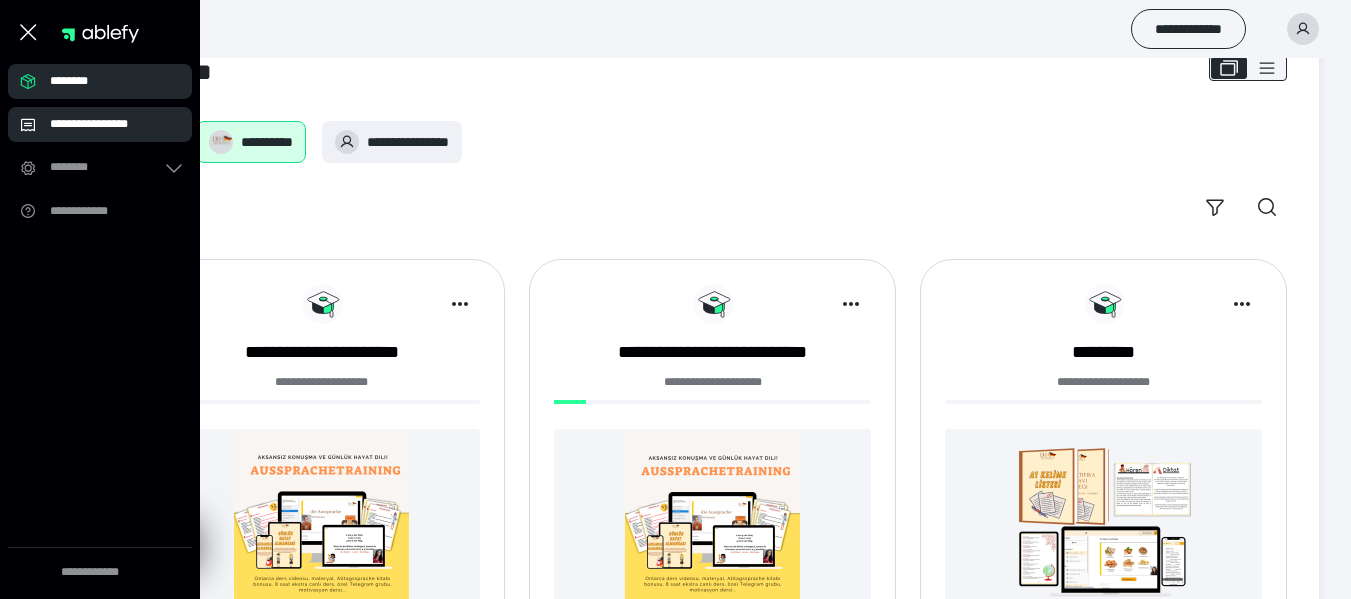 click on "**********" at bounding box center [89, 124] 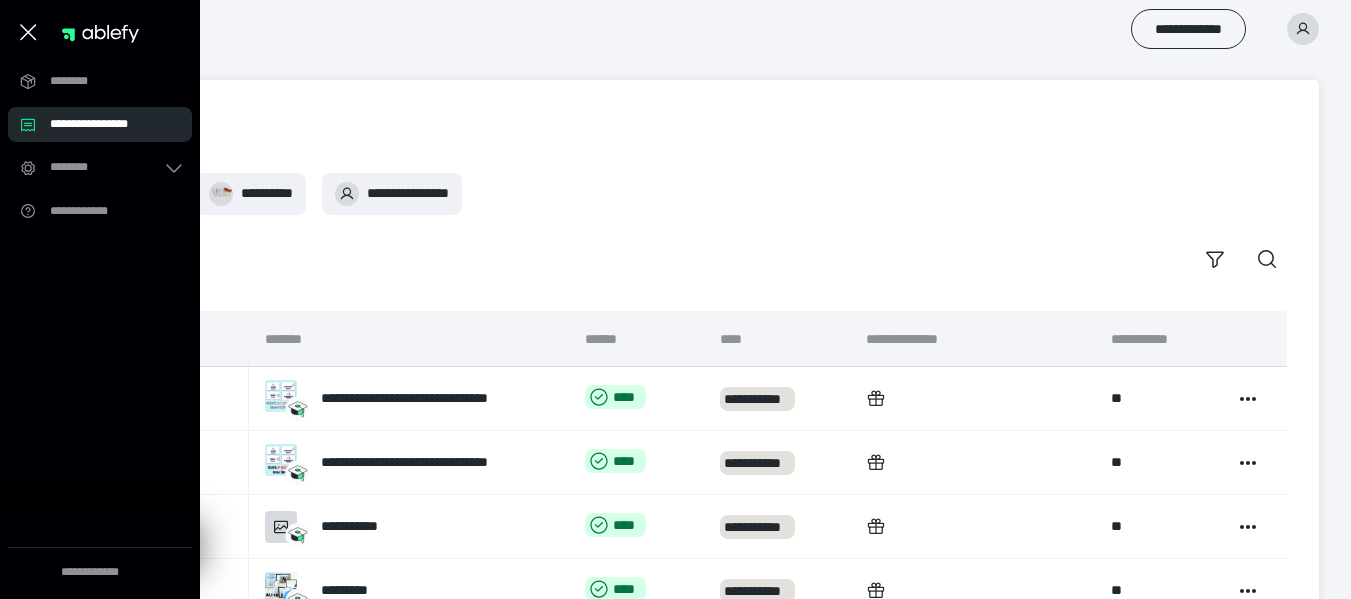 click on "**********" at bounding box center (712, 495) 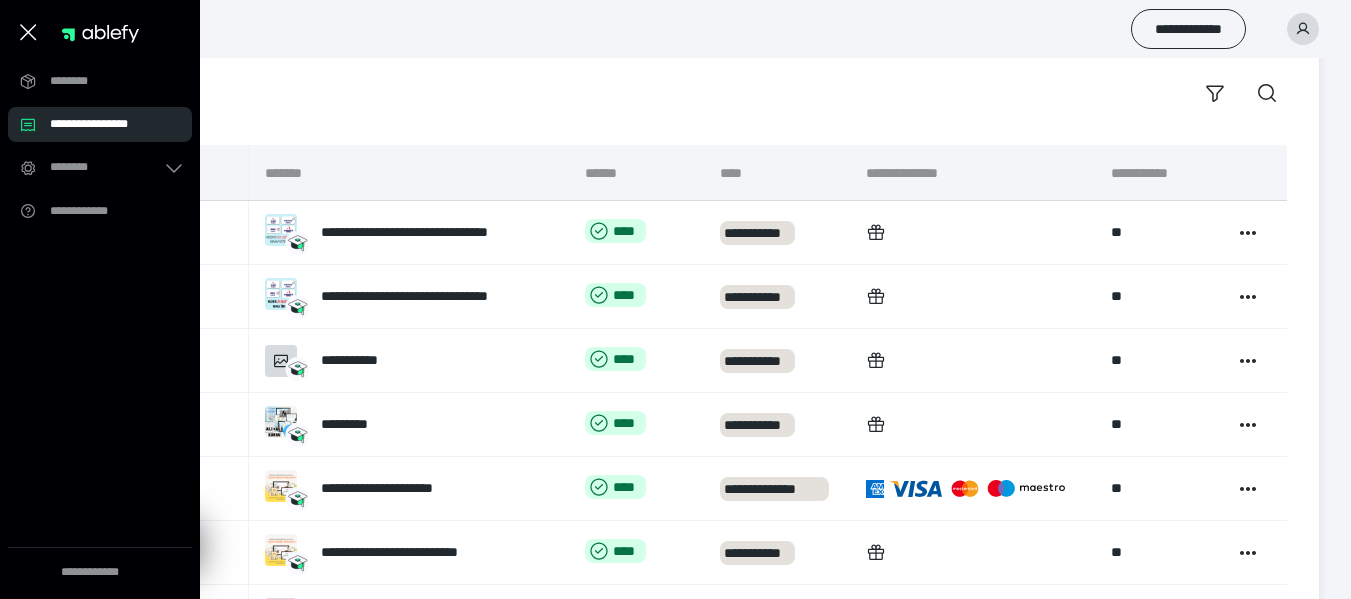 scroll, scrollTop: 143, scrollLeft: 0, axis: vertical 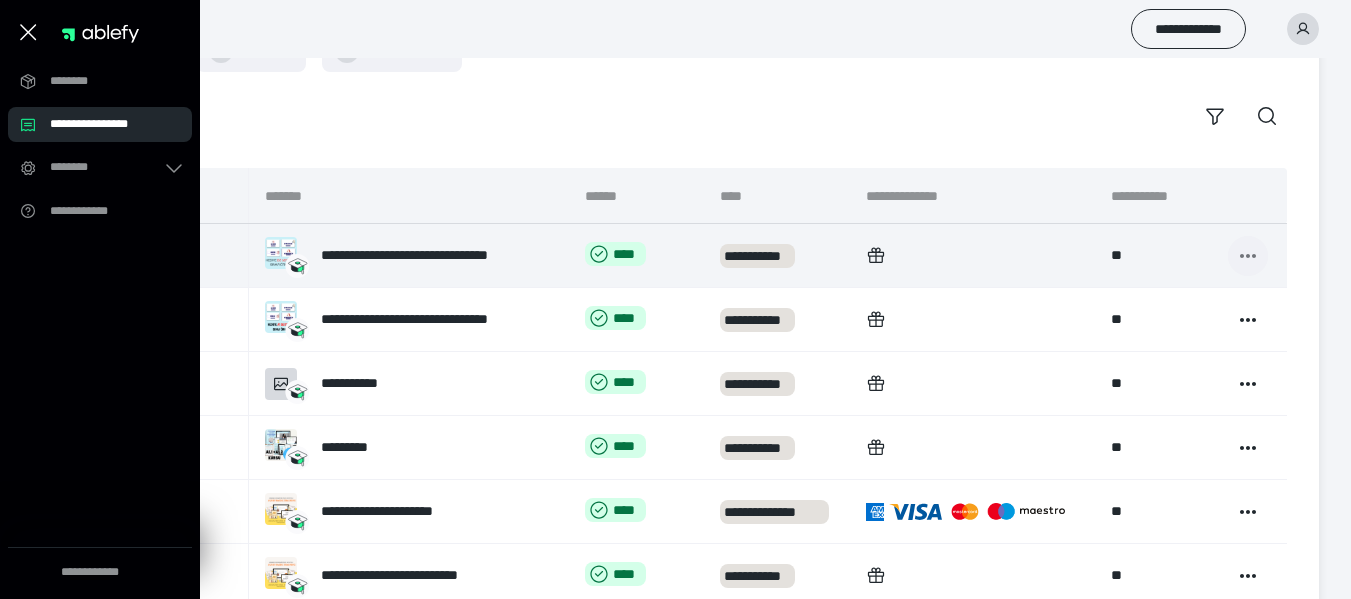 click 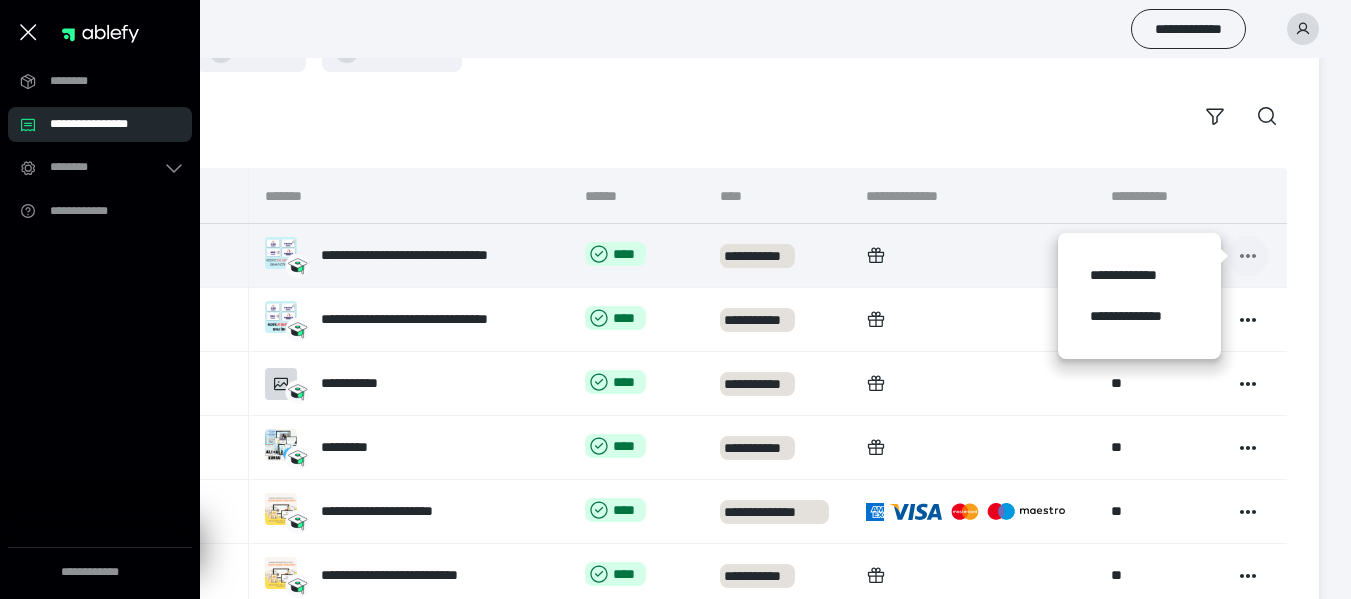 click 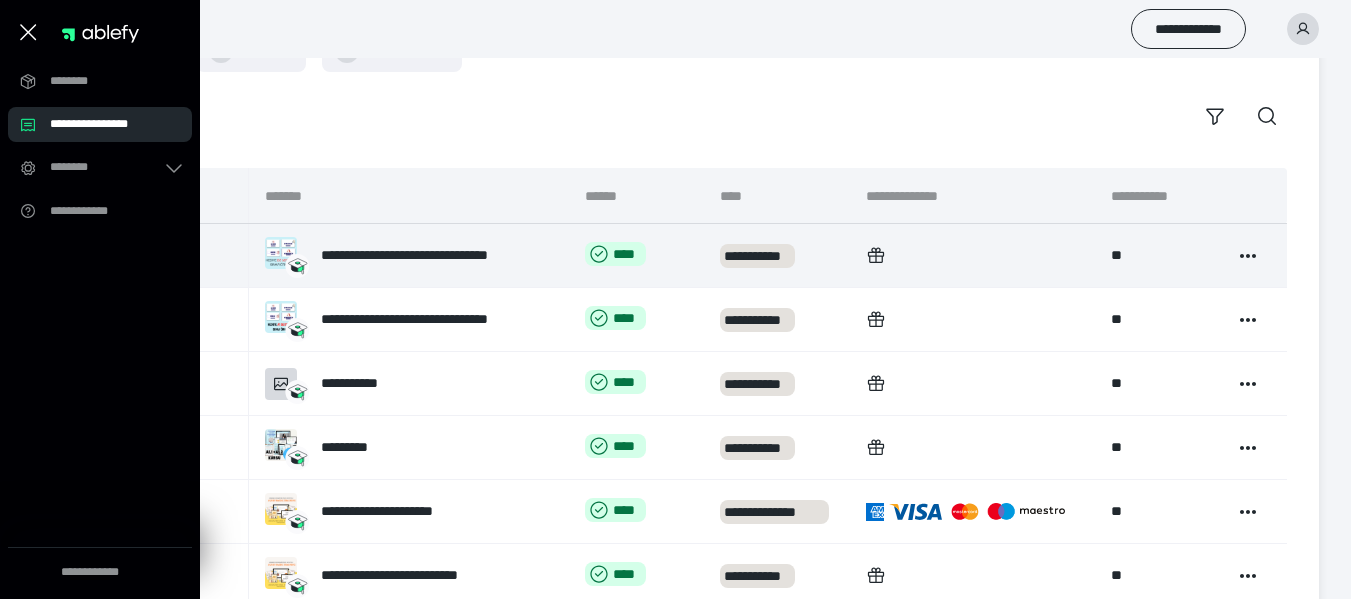 click on "**********" at bounding box center [404, 255] 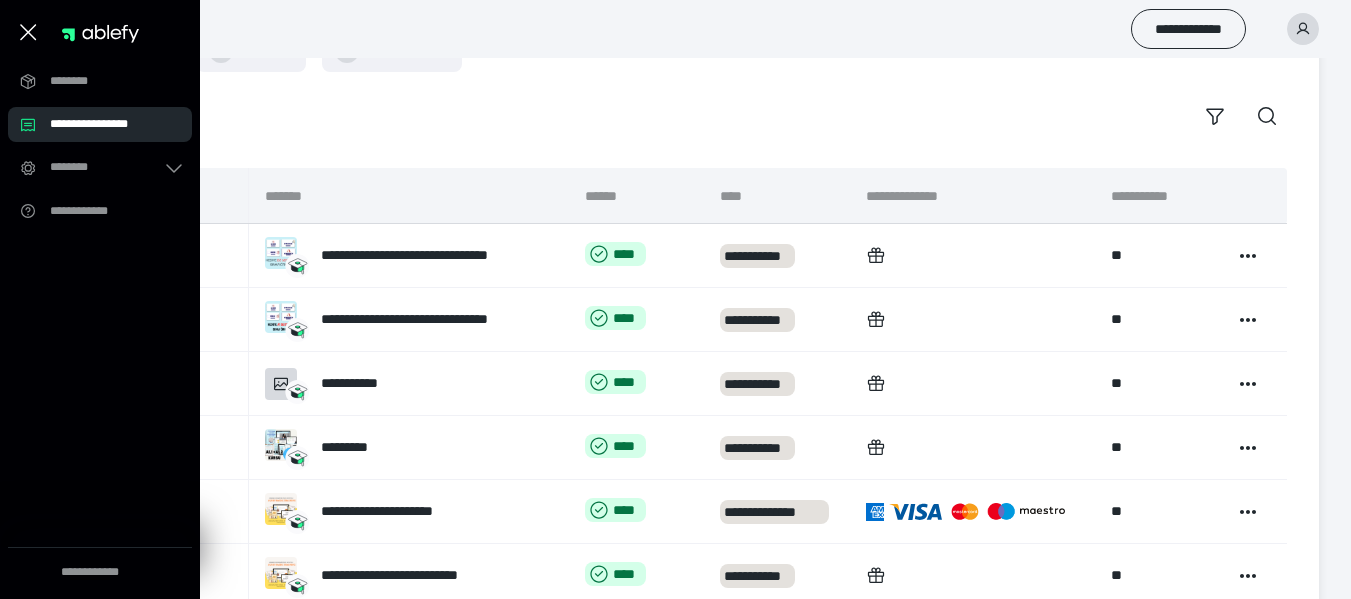 click on "**********" at bounding box center [712, 83] 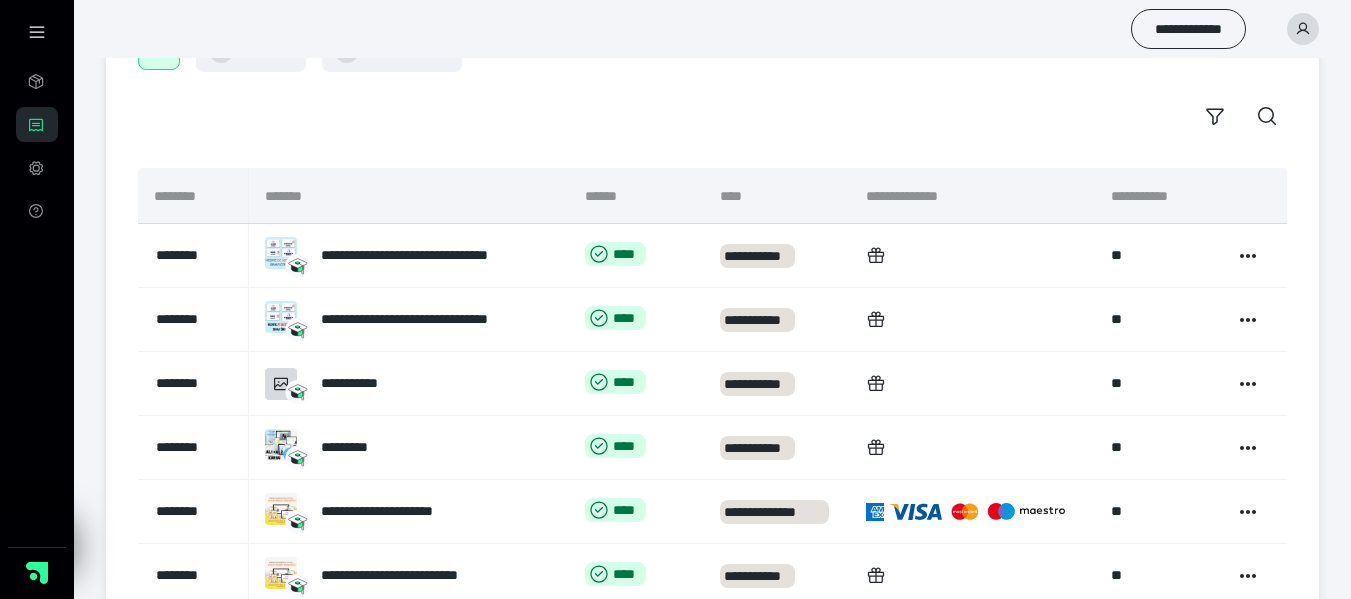 click on "**********" at bounding box center (712, 352) 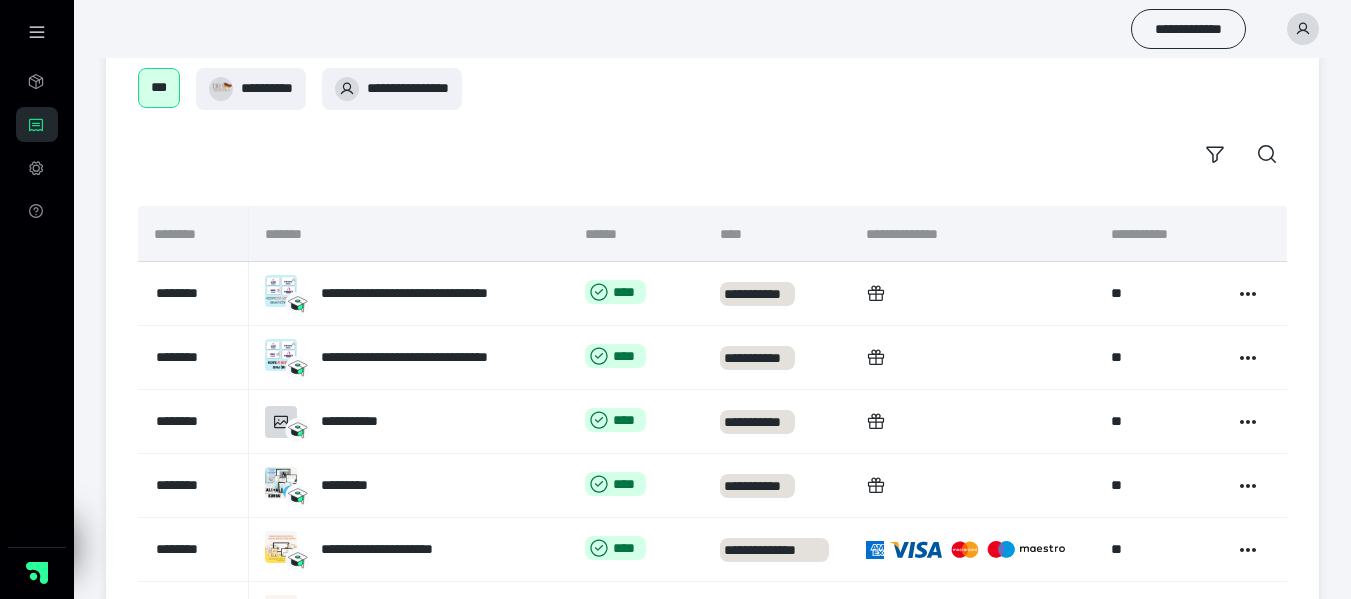 scroll, scrollTop: 0, scrollLeft: 0, axis: both 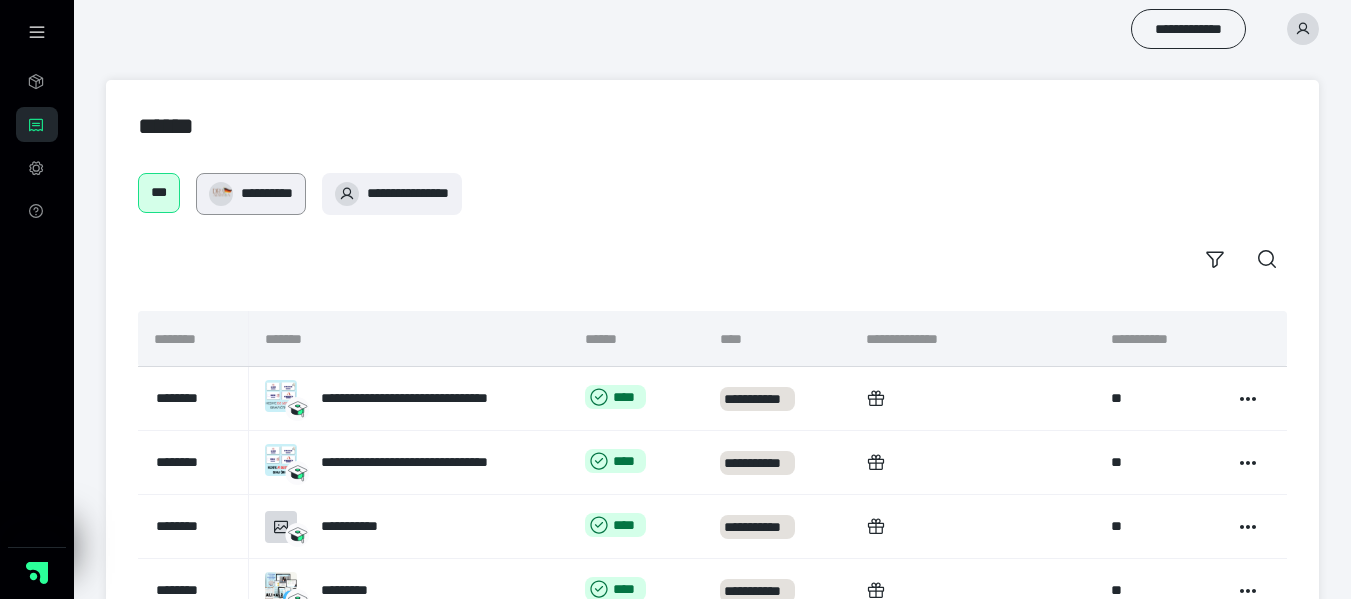 click on "**********" at bounding box center [267, 193] 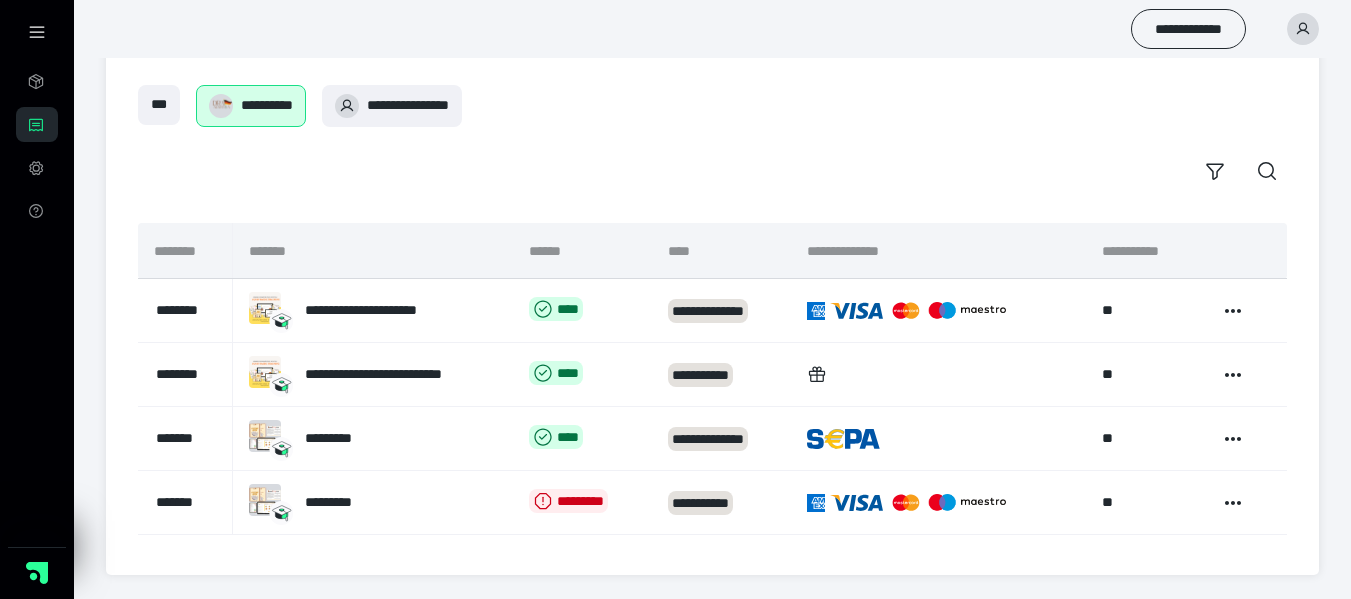 scroll, scrollTop: 0, scrollLeft: 0, axis: both 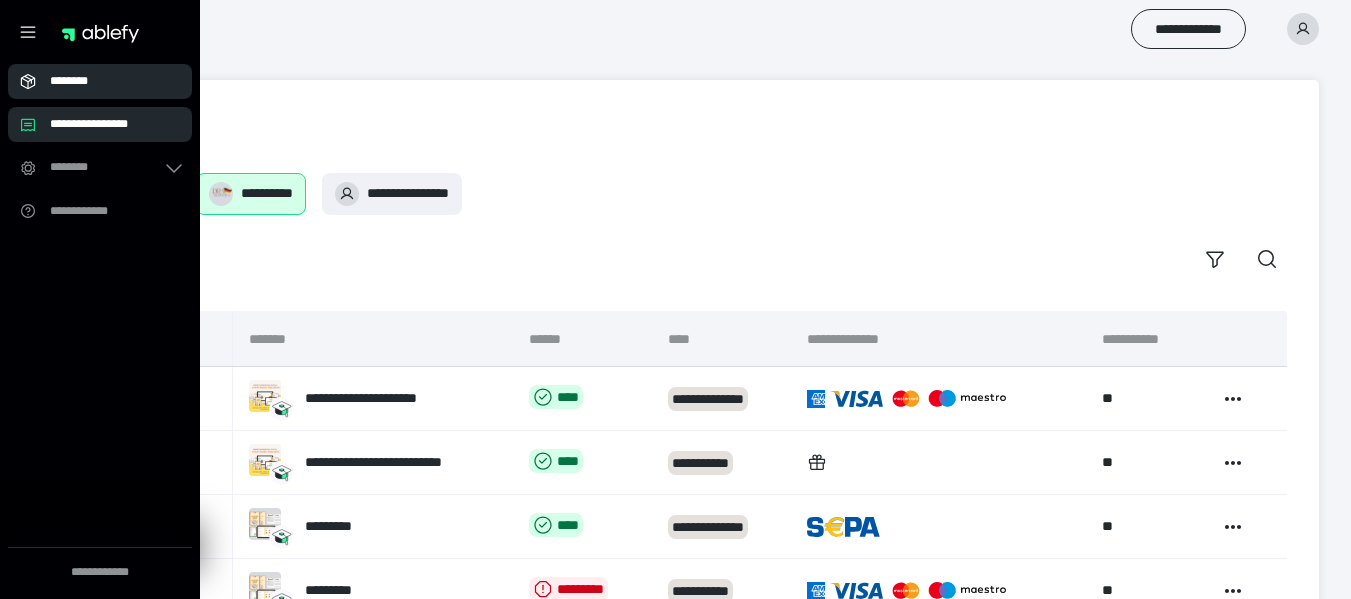 click on "********" at bounding box center (100, 81) 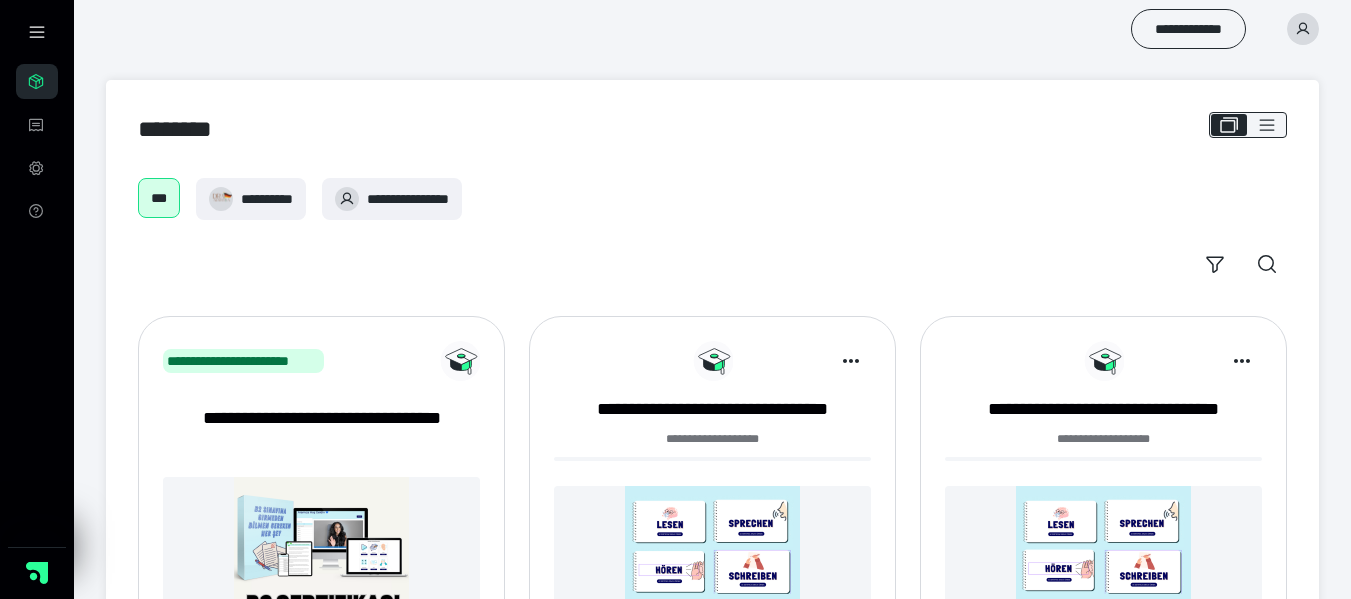 click on "**********" at bounding box center [675, 813] 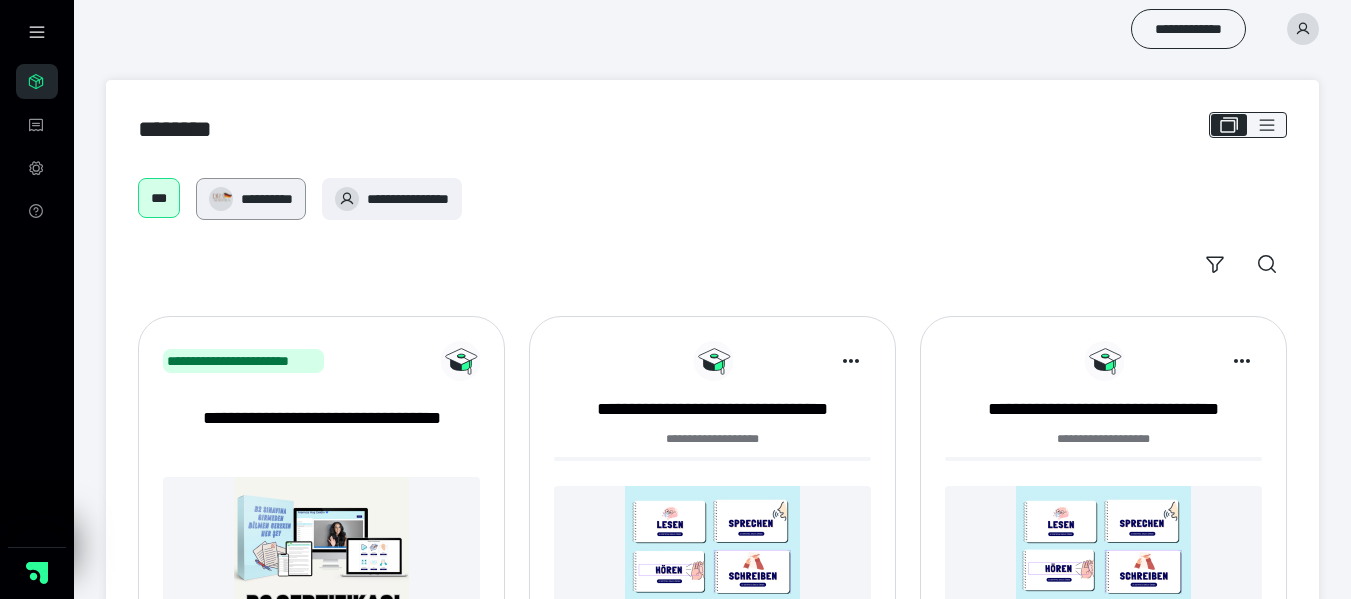 click on "**********" at bounding box center [267, 199] 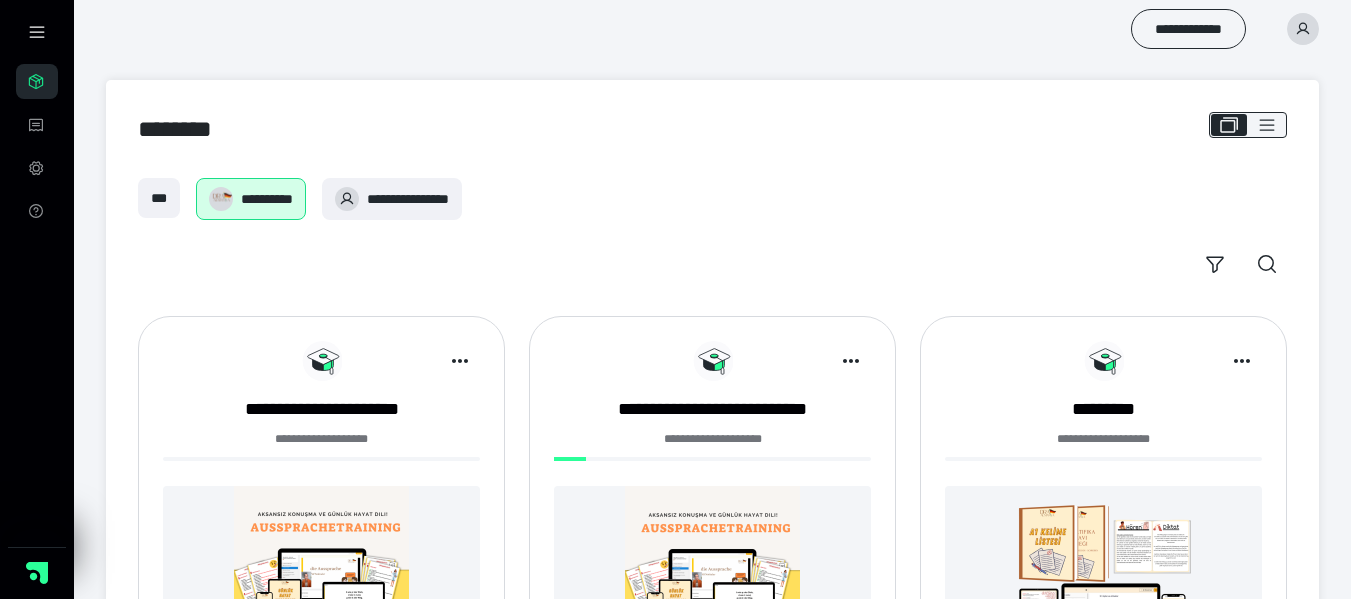 scroll, scrollTop: 0, scrollLeft: 0, axis: both 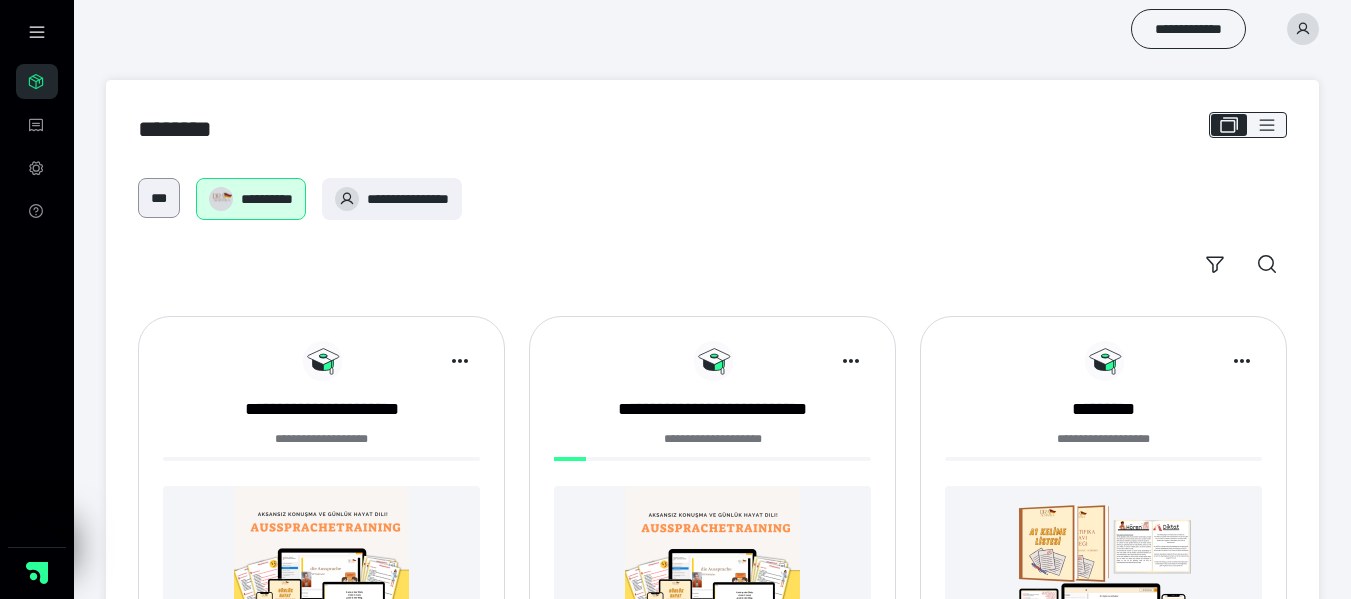 click on "***" at bounding box center [159, 198] 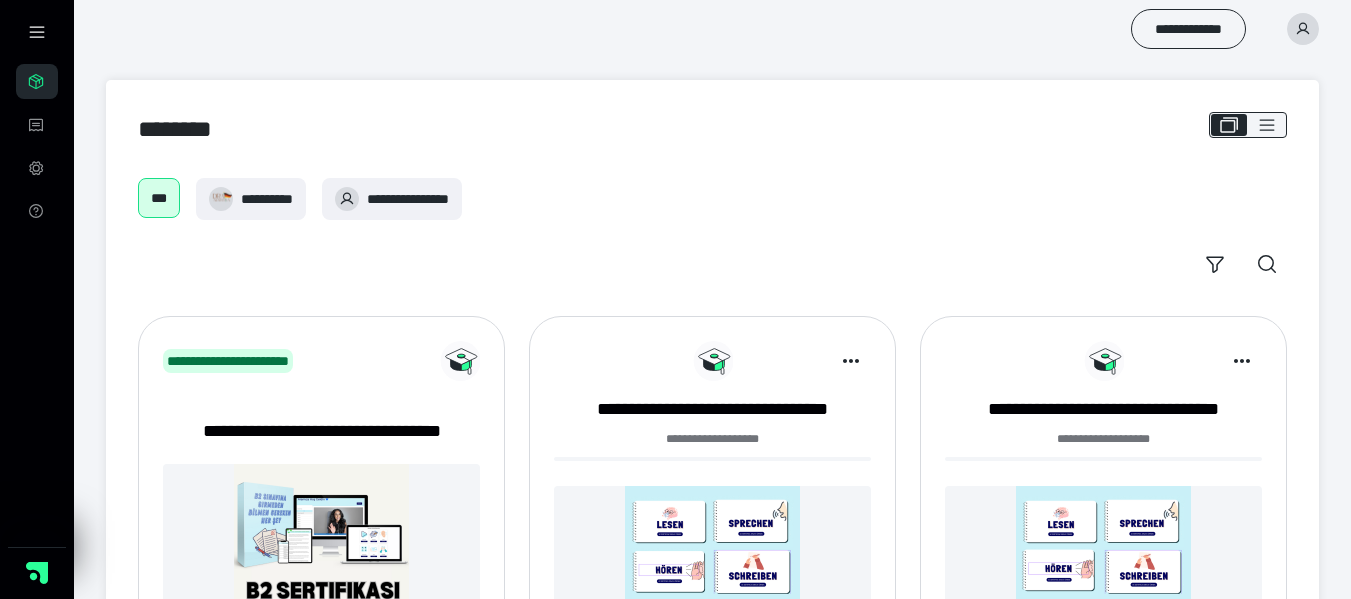scroll, scrollTop: 0, scrollLeft: 0, axis: both 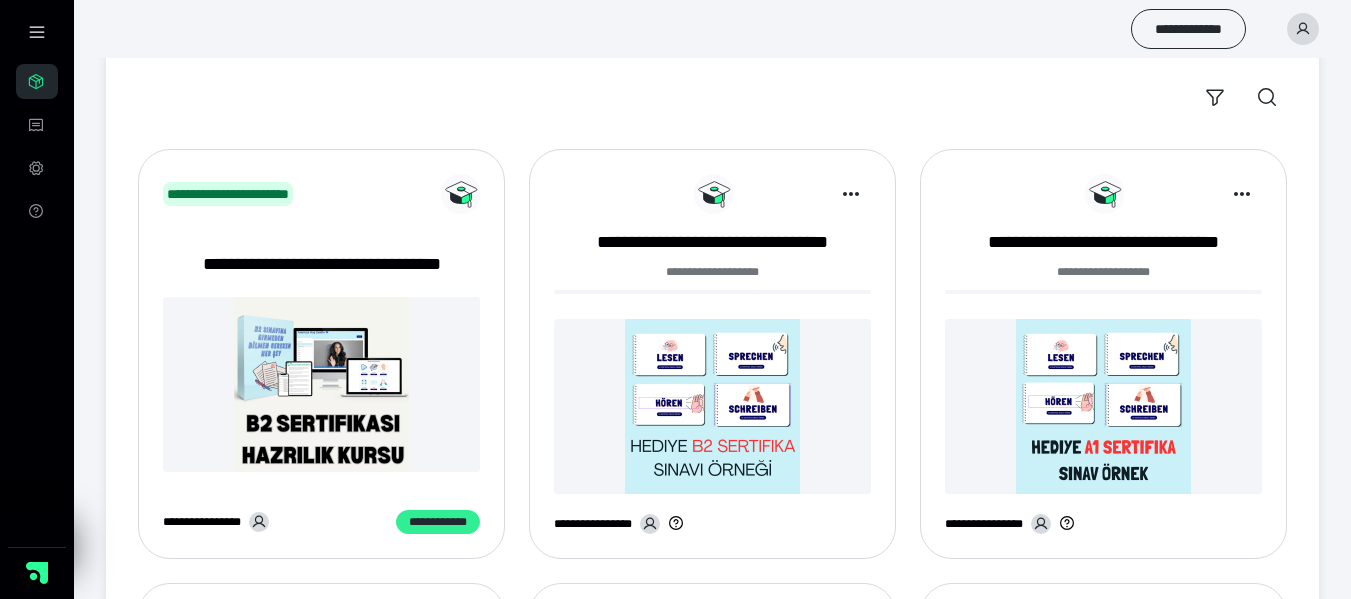click on "**********" at bounding box center [438, 522] 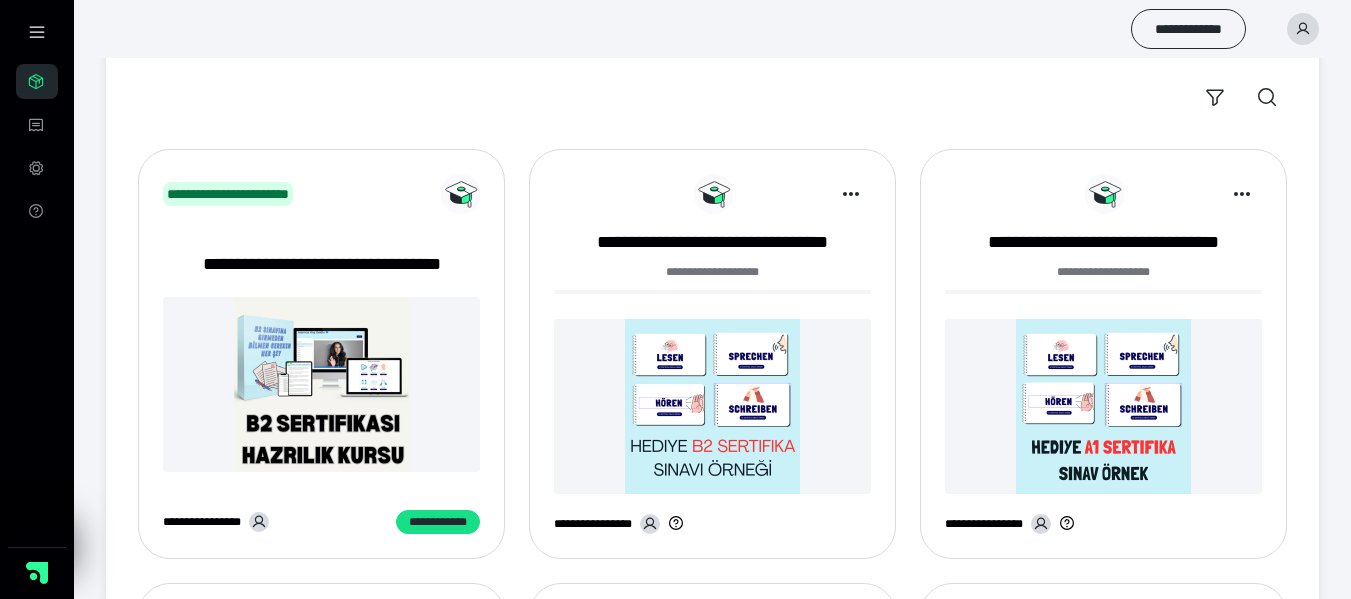 click 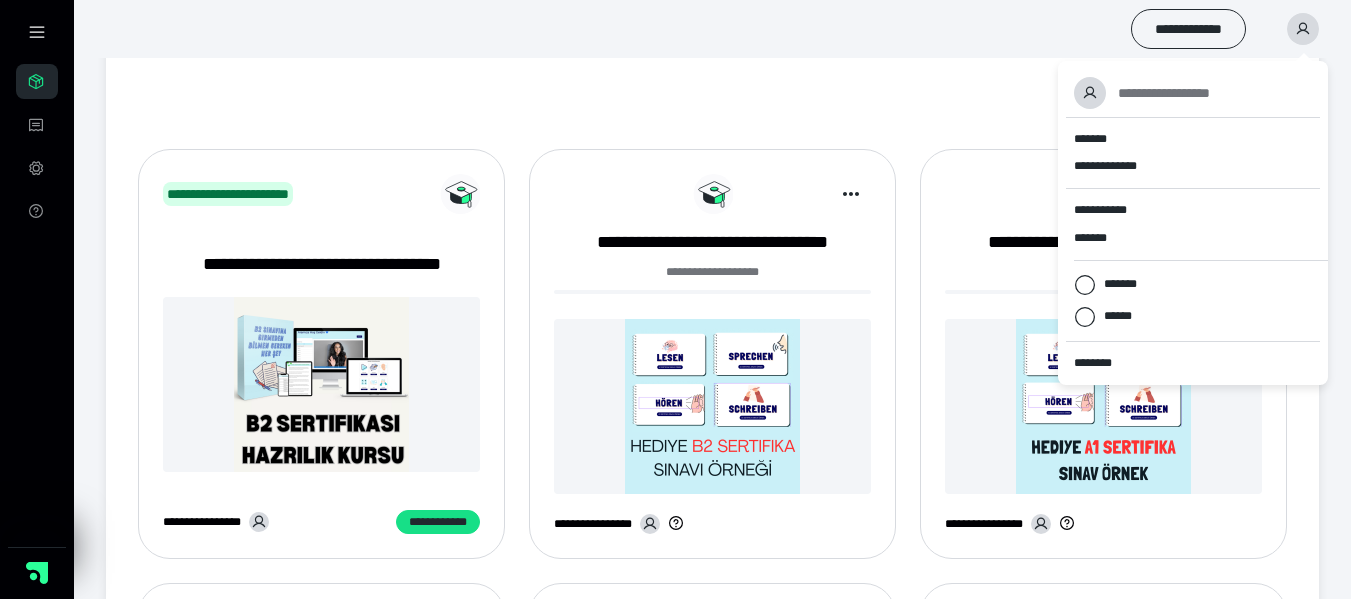 click 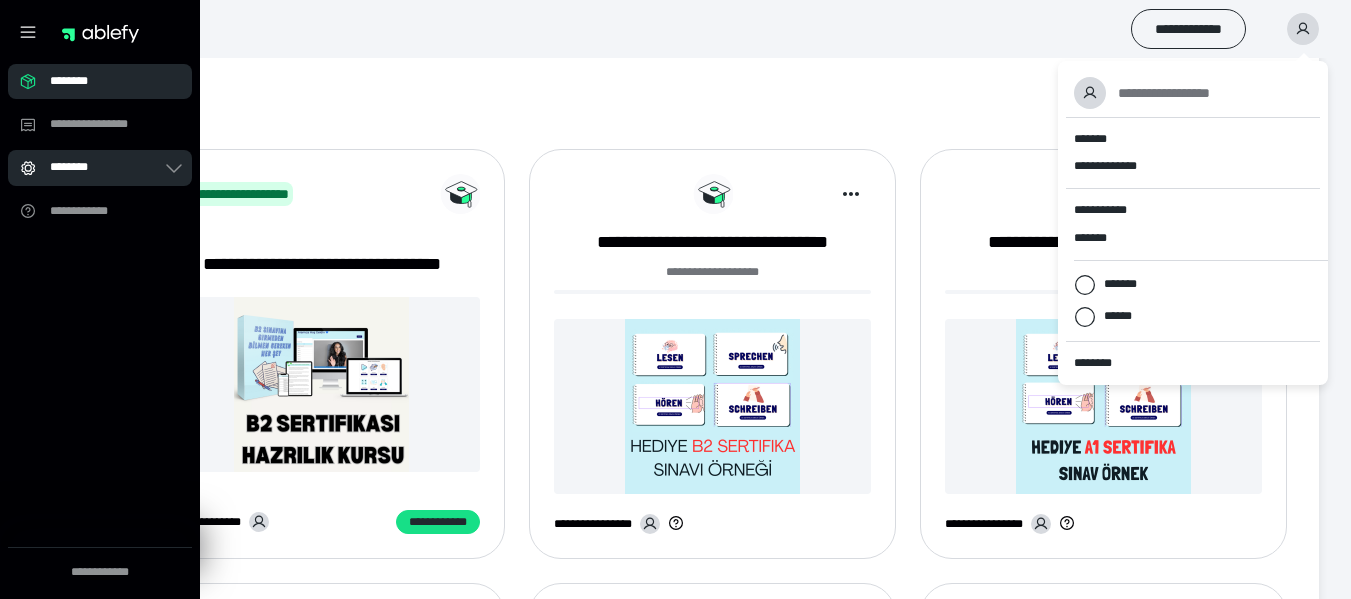click on "********" at bounding box center (92, 167) 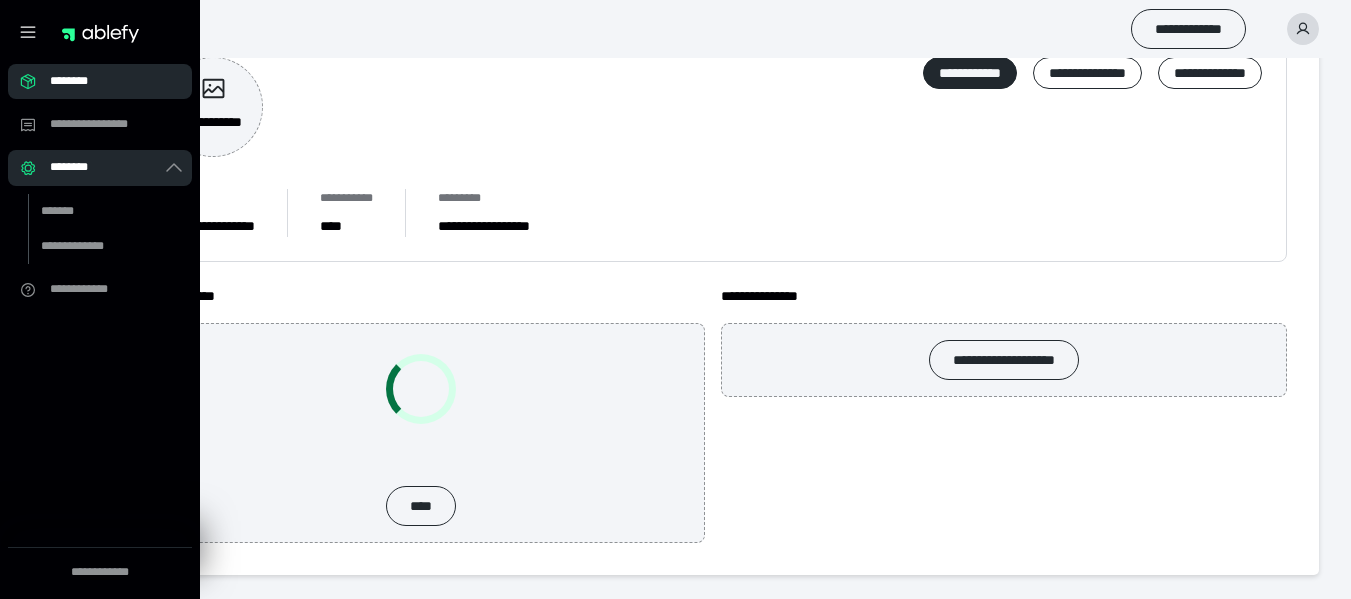 scroll, scrollTop: 167, scrollLeft: 0, axis: vertical 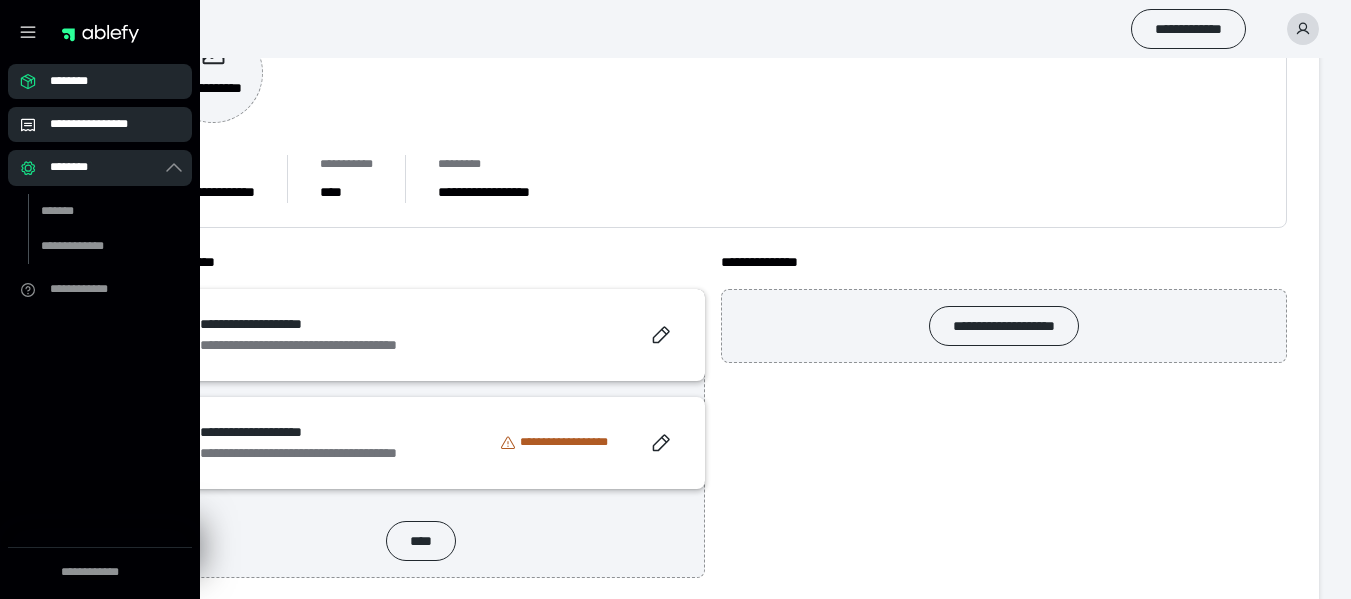 click on "**********" at bounding box center [106, 124] 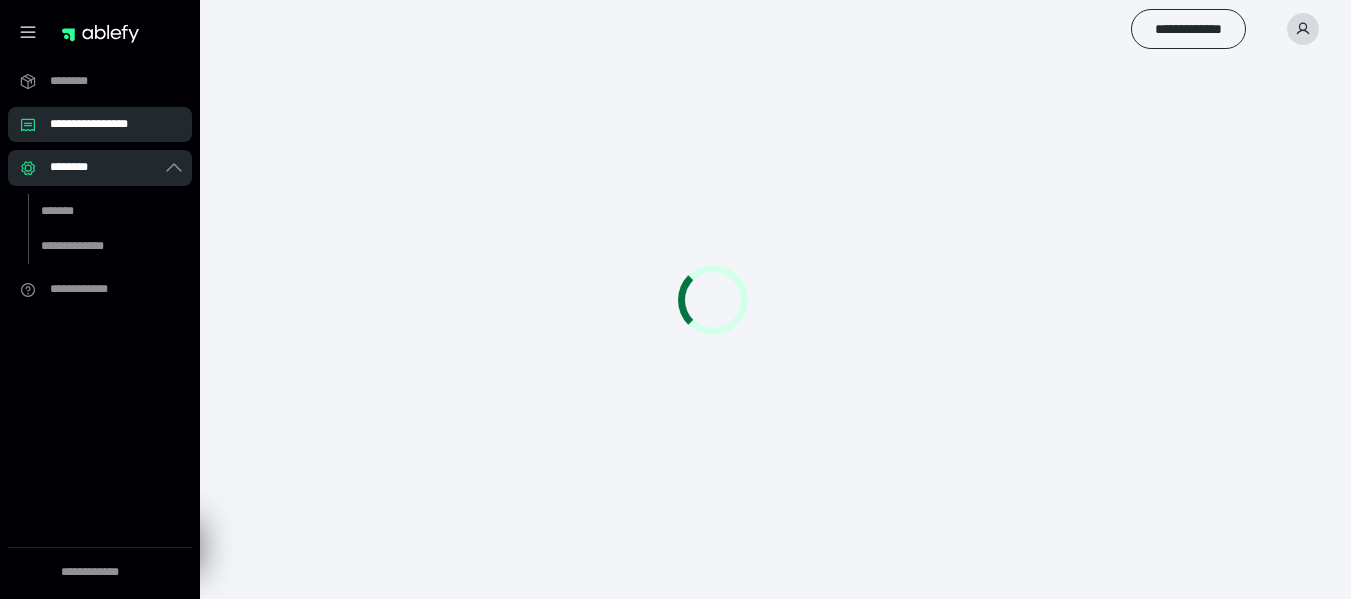 scroll, scrollTop: 0, scrollLeft: 0, axis: both 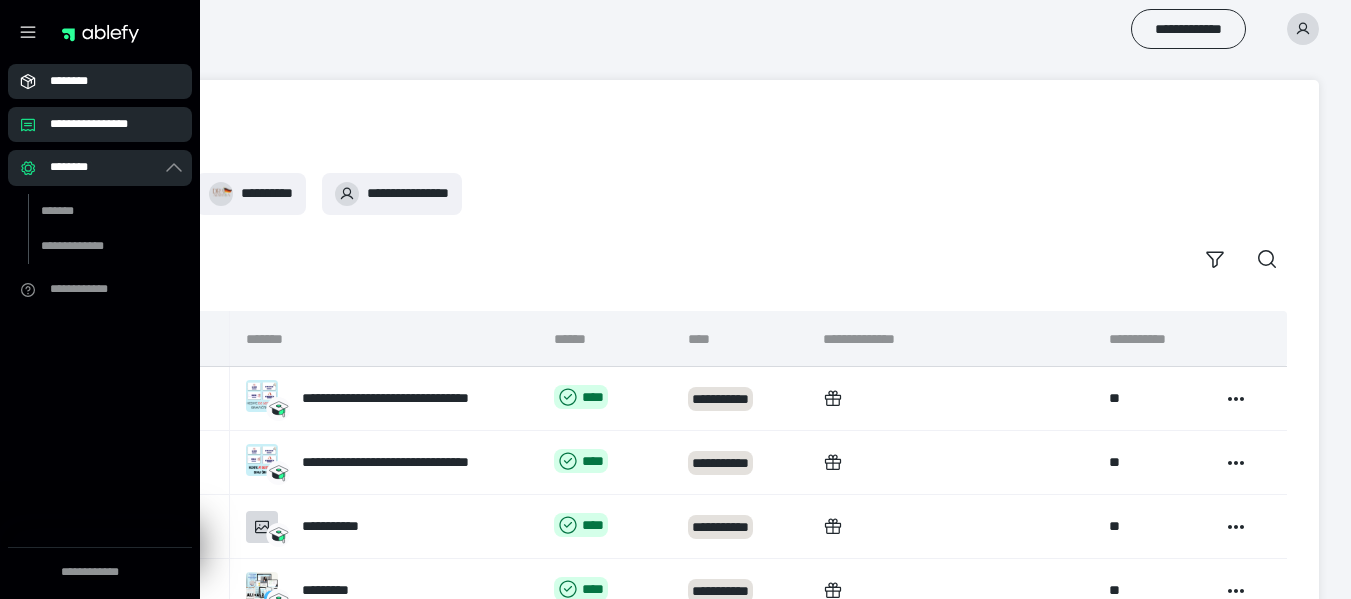 click on "********" at bounding box center (106, 81) 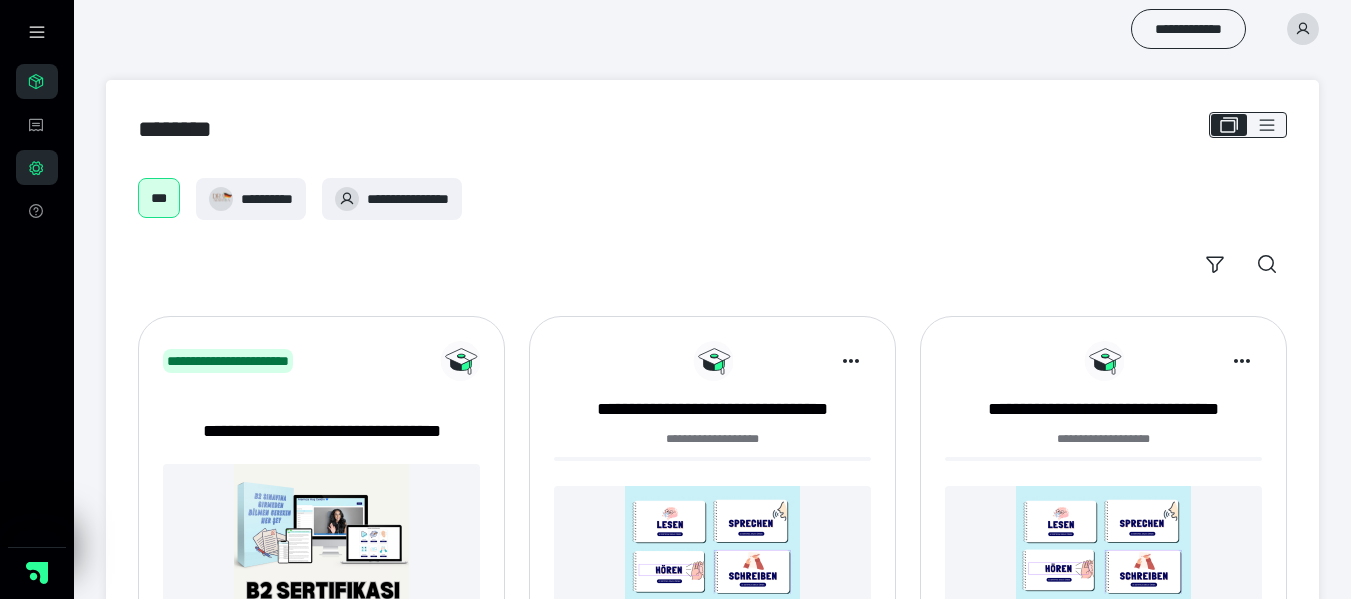click on "**********" at bounding box center [712, 29] 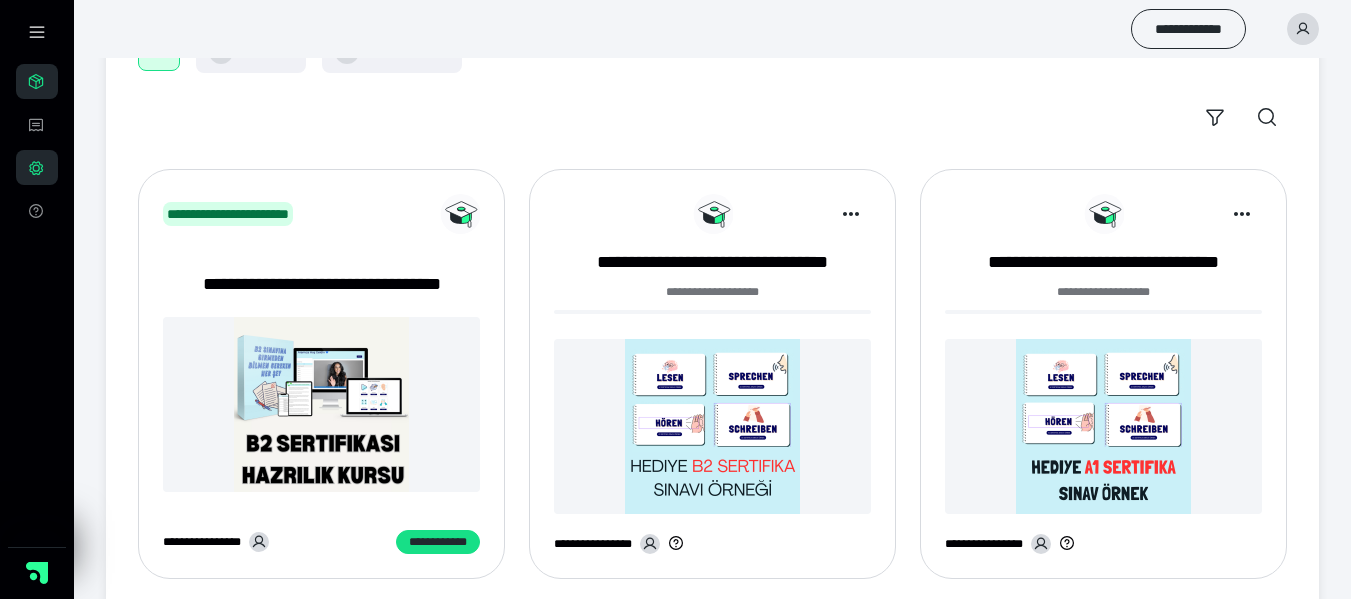 scroll, scrollTop: 167, scrollLeft: 0, axis: vertical 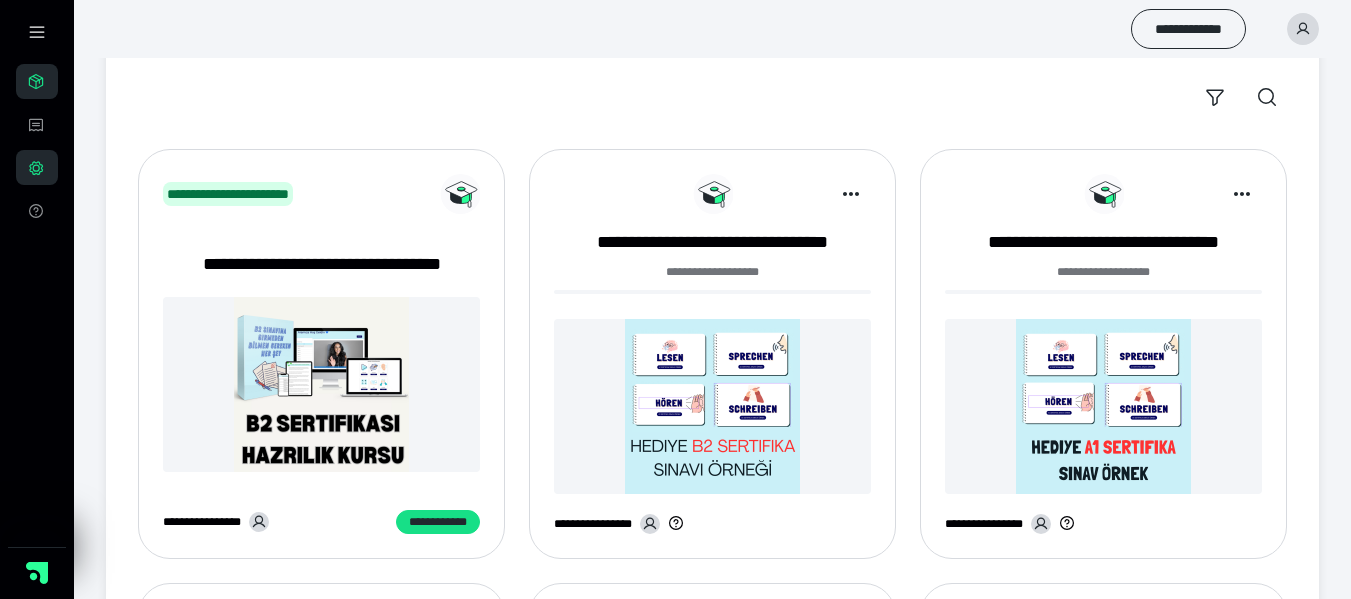 click at bounding box center (321, 384) 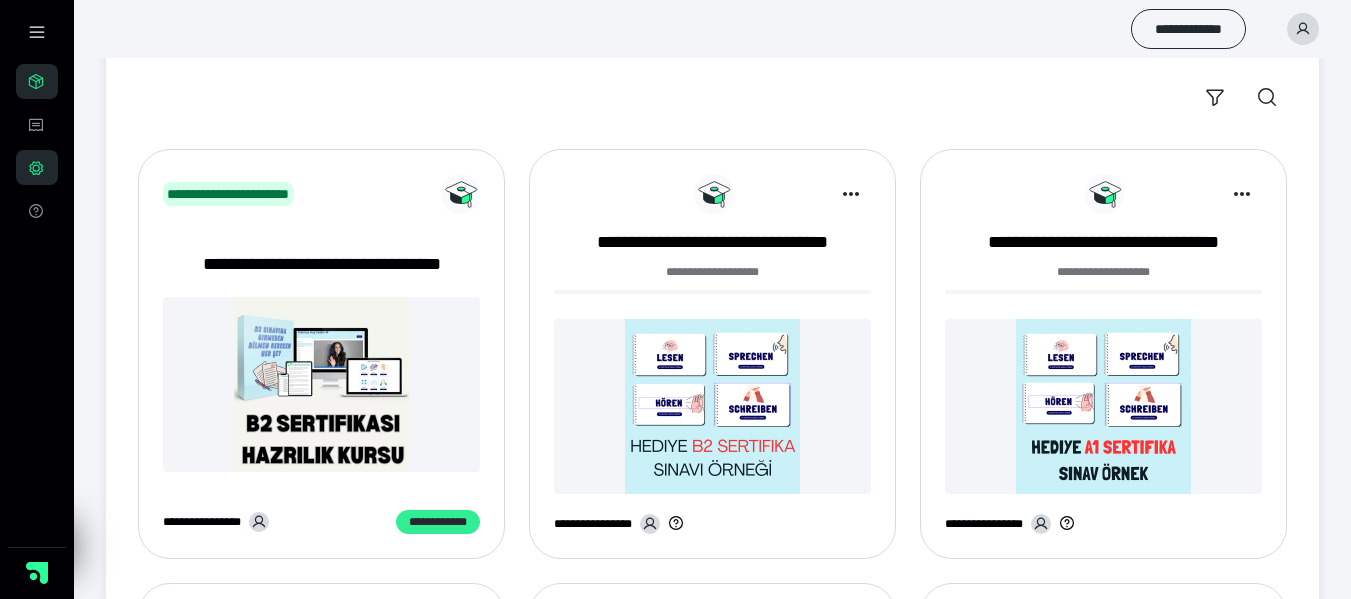 click on "**********" at bounding box center (438, 522) 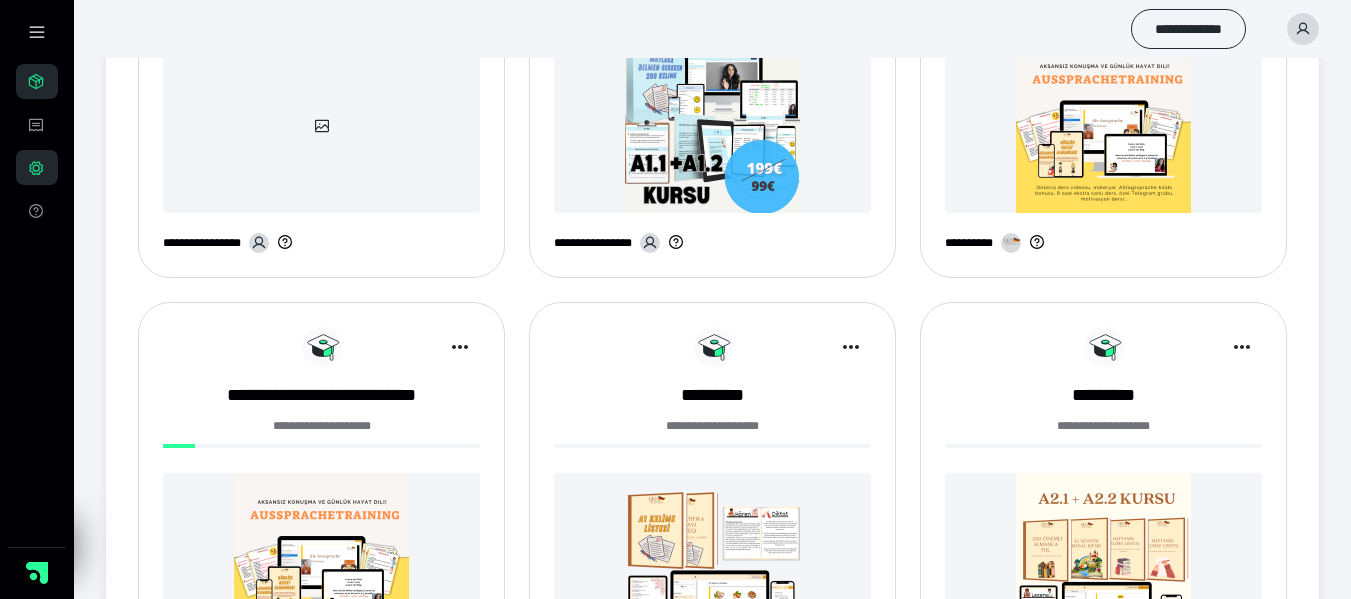 scroll, scrollTop: 1052, scrollLeft: 0, axis: vertical 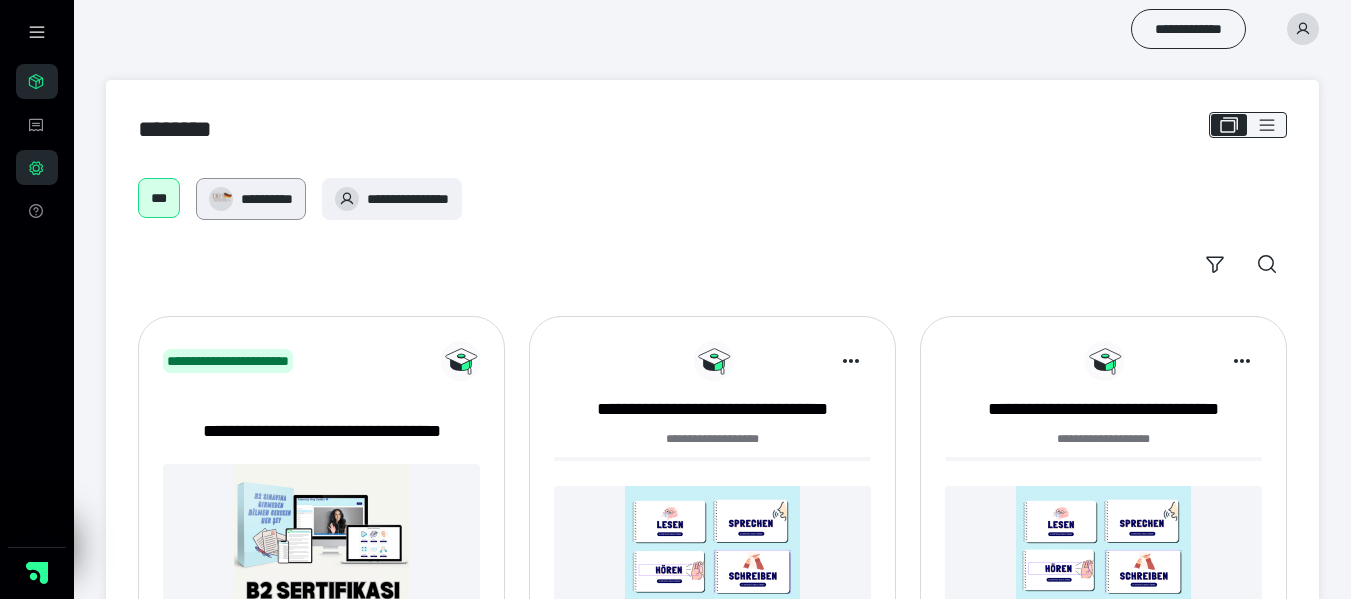 click on "**********" at bounding box center (251, 199) 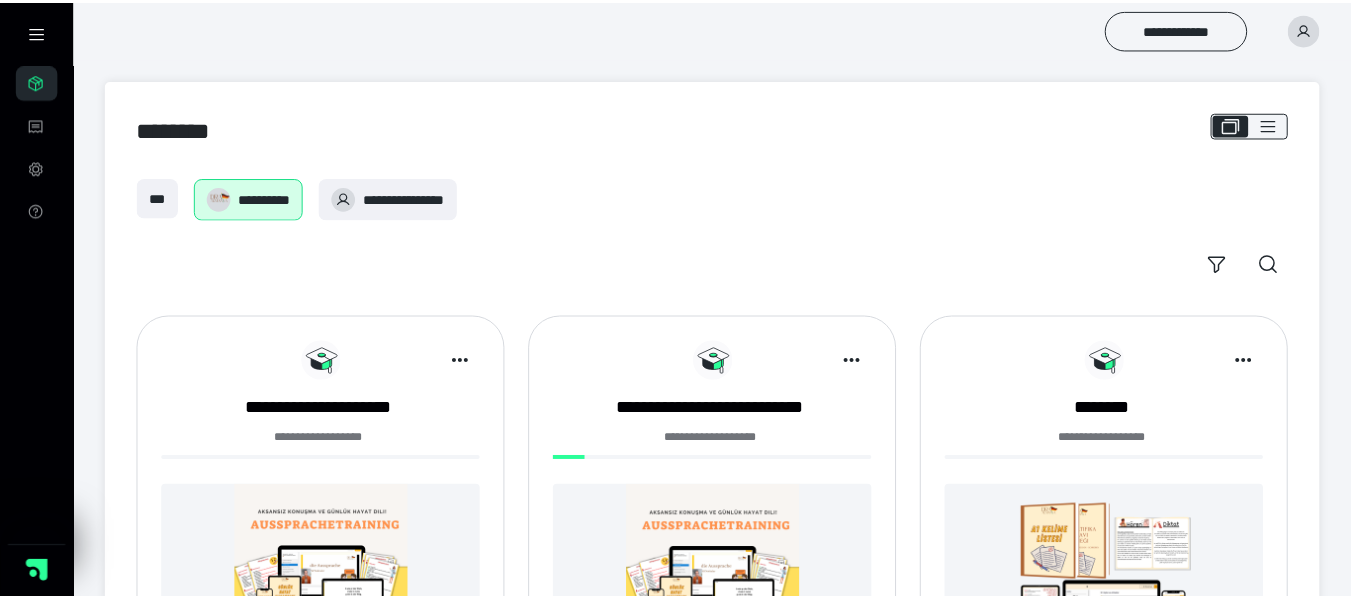 scroll, scrollTop: 0, scrollLeft: 0, axis: both 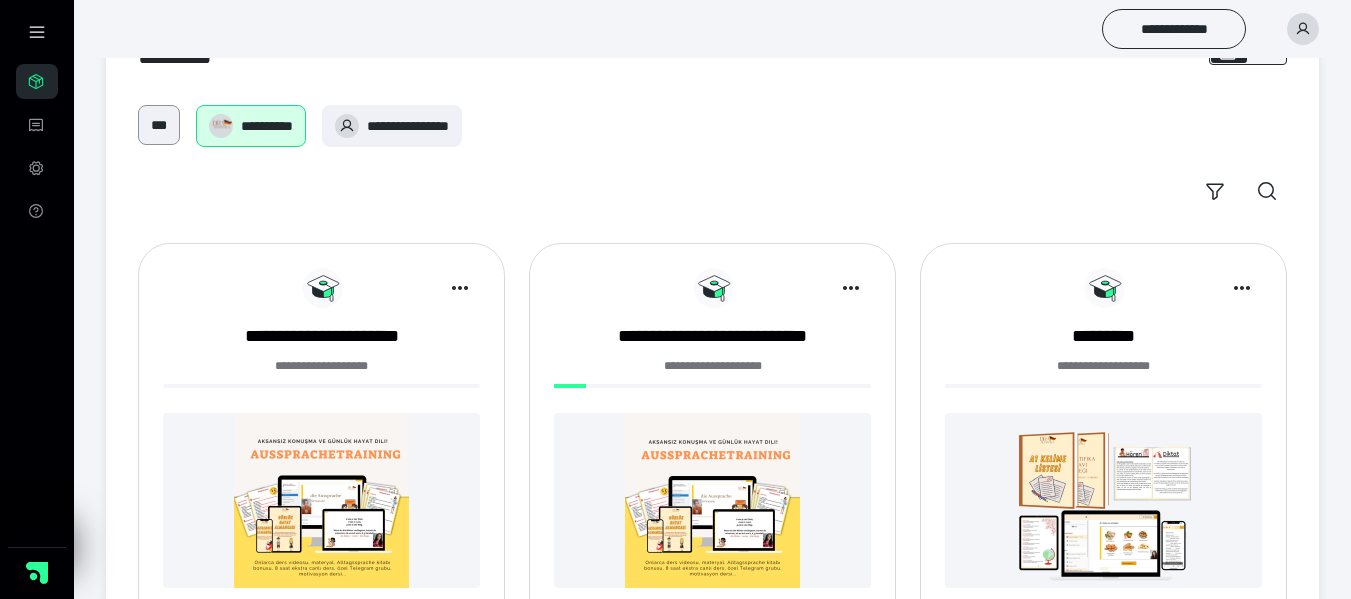 click on "***" at bounding box center [159, 125] 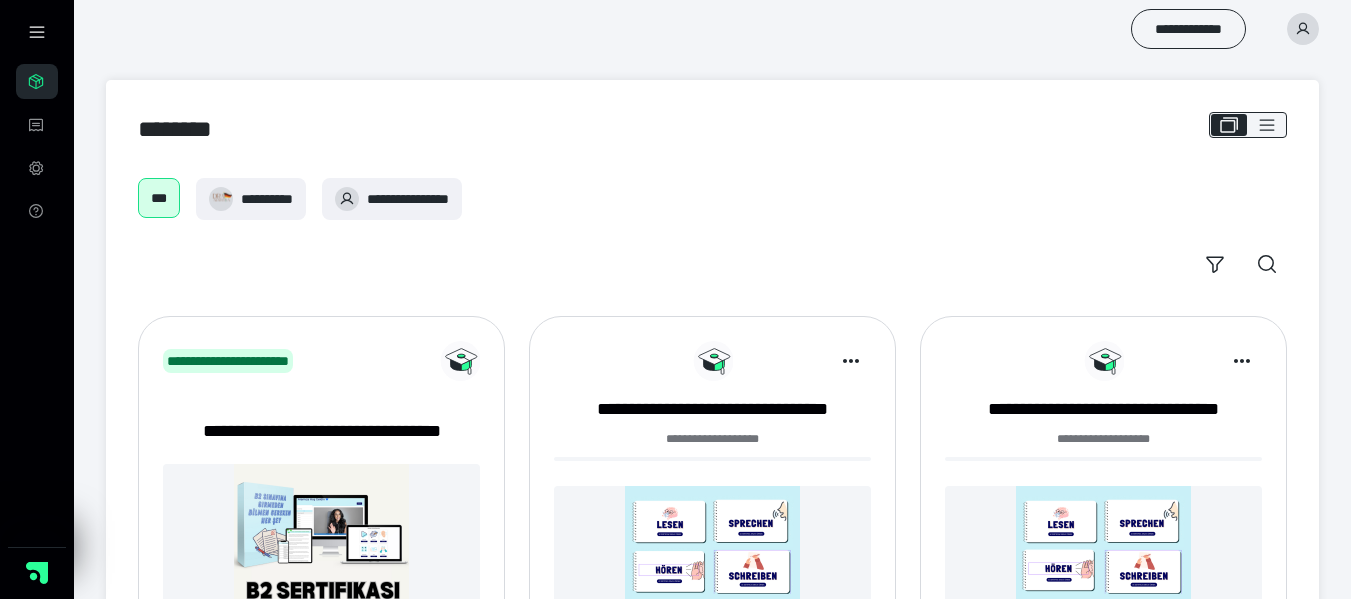 scroll, scrollTop: 0, scrollLeft: 0, axis: both 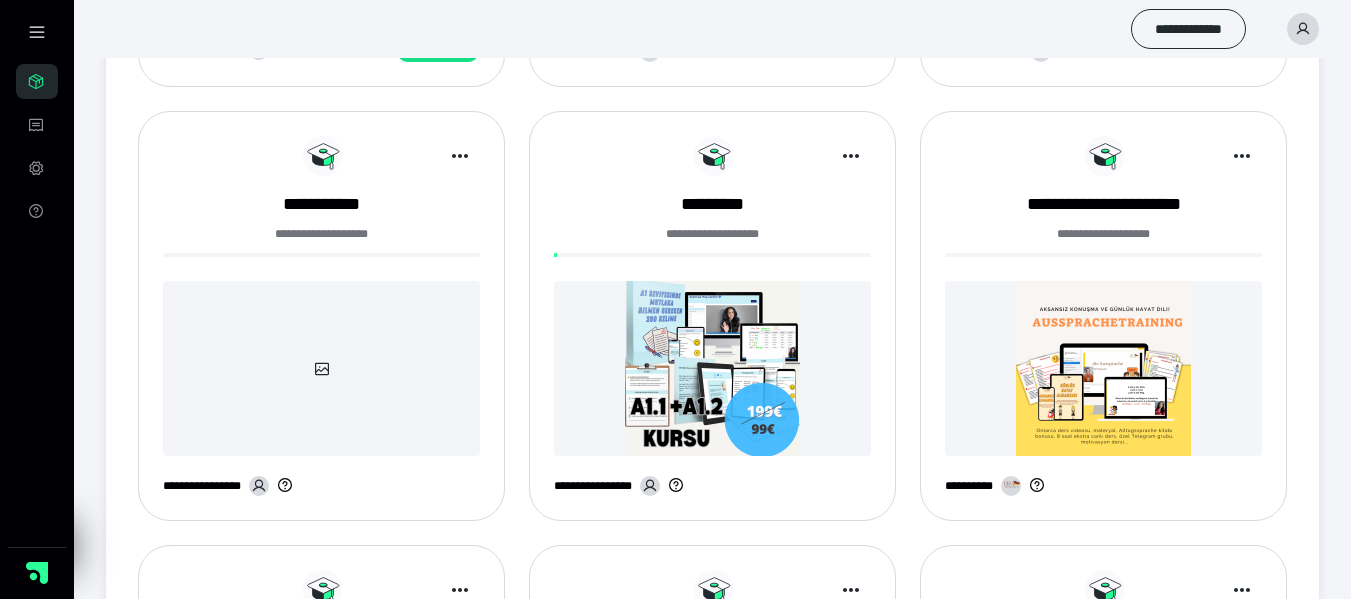 click at bounding box center (1103, 368) 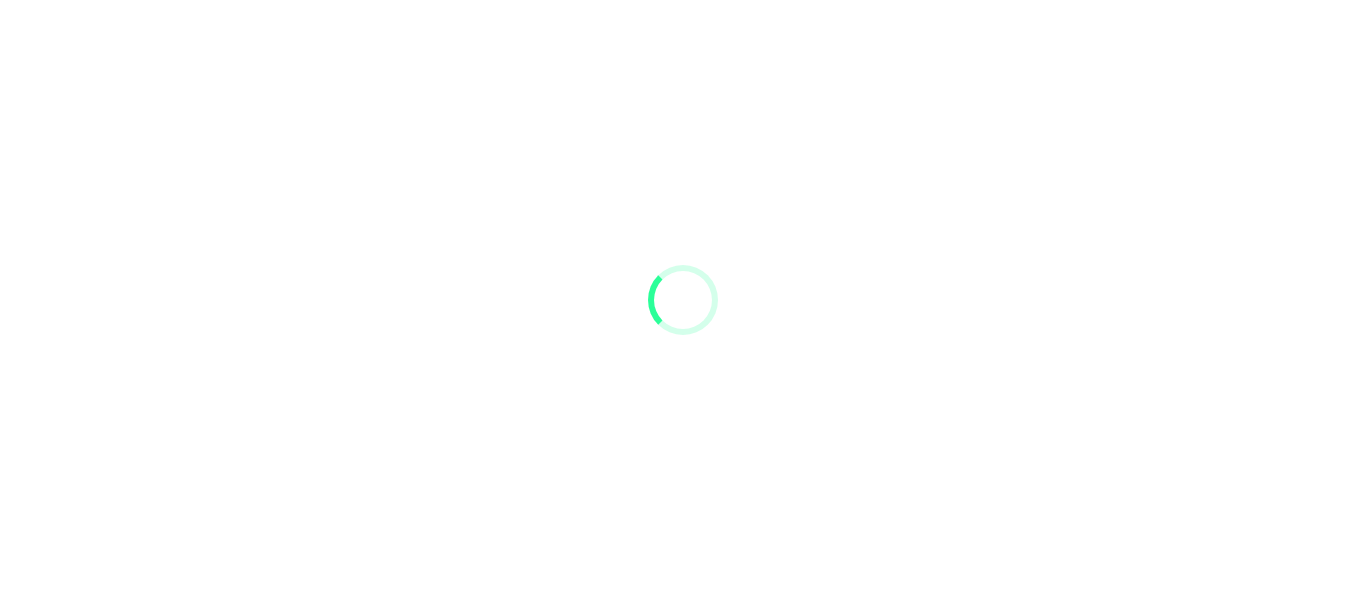 scroll, scrollTop: 0, scrollLeft: 0, axis: both 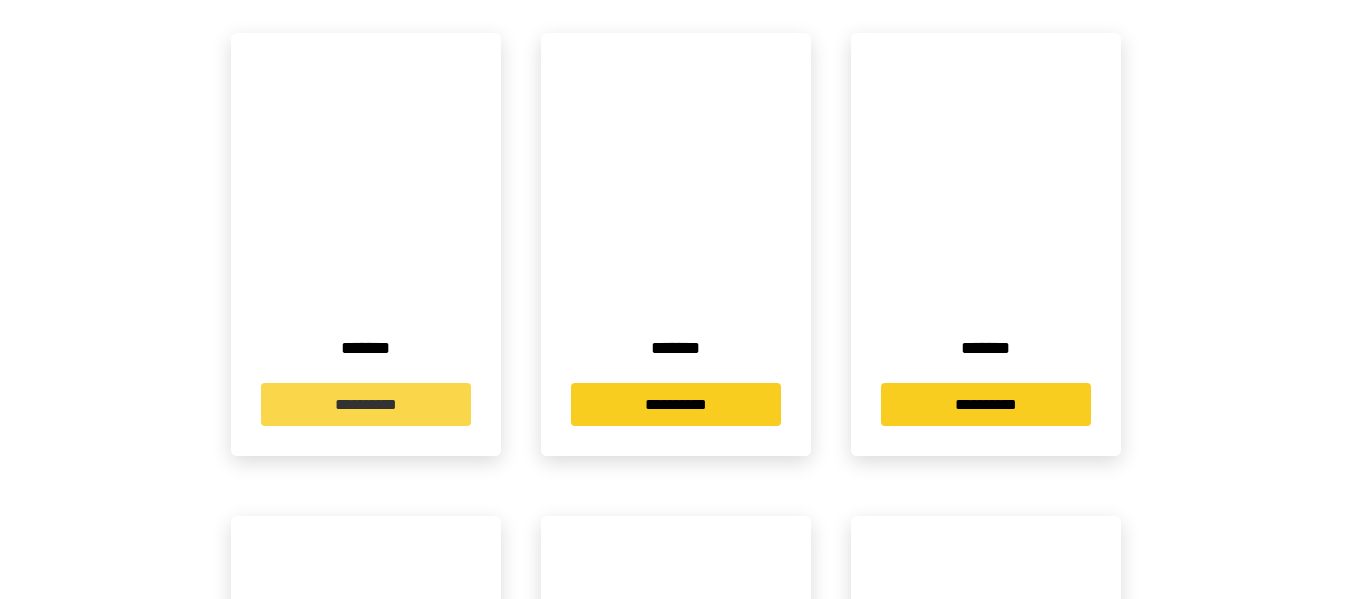 click on "**********" at bounding box center (366, 404) 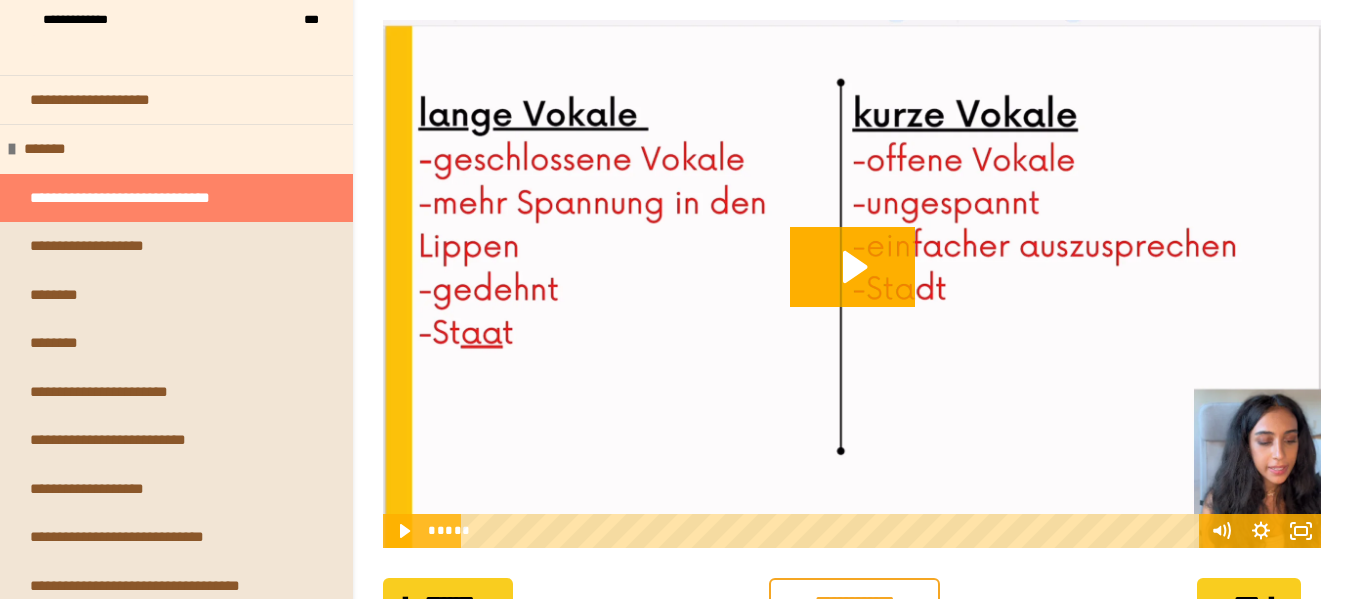 scroll, scrollTop: 320, scrollLeft: 0, axis: vertical 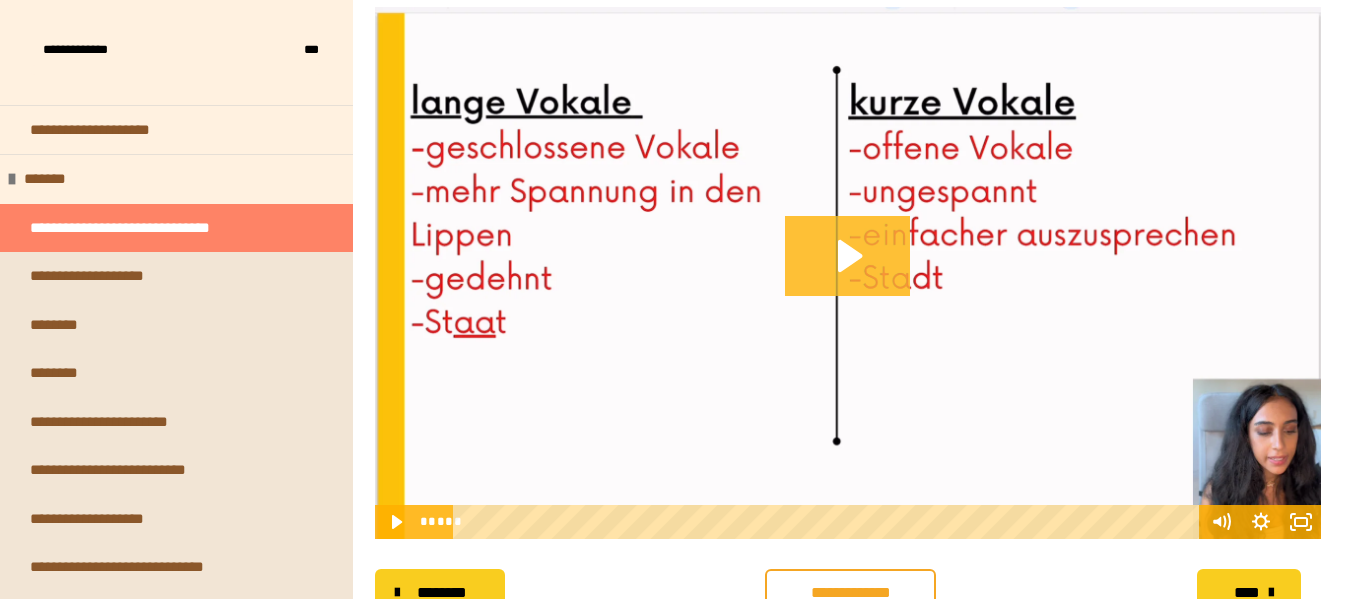 click 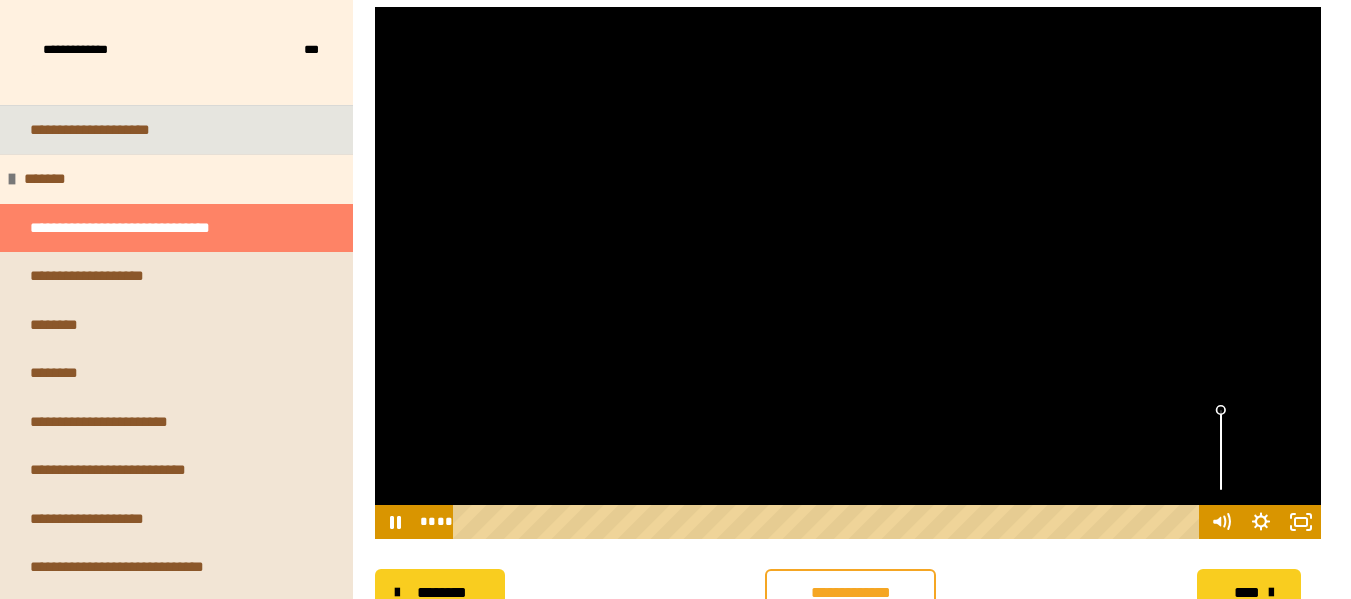 click on "**********" at bounding box center [90, 129] 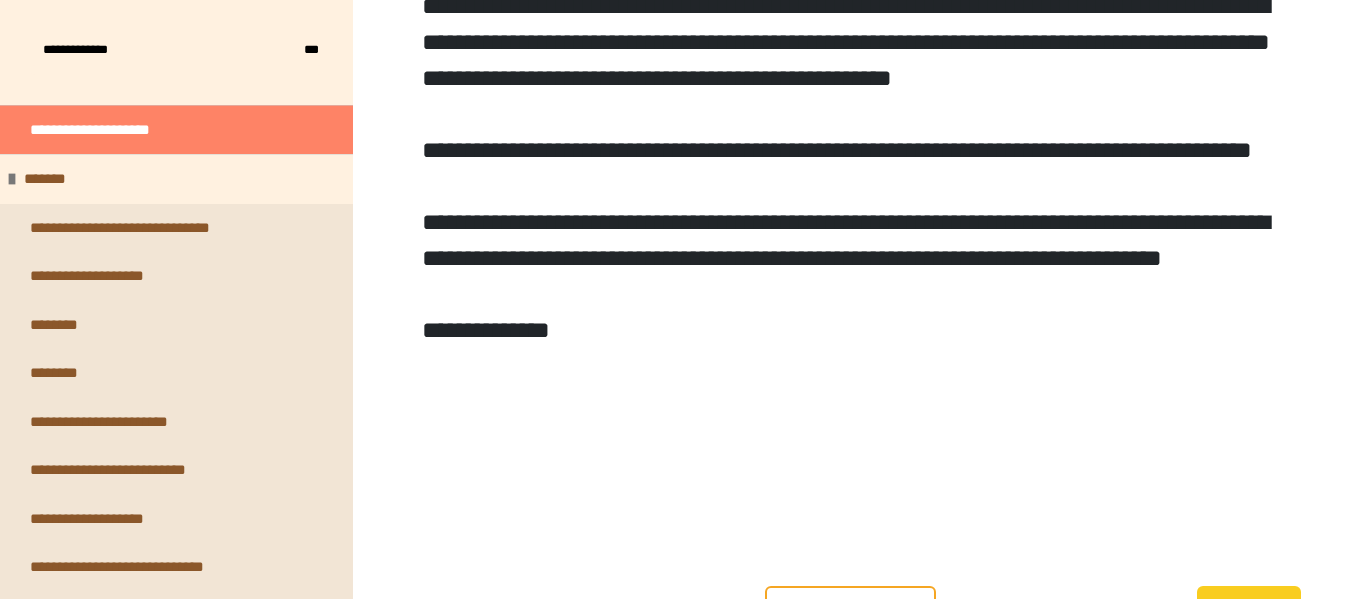 scroll, scrollTop: 893, scrollLeft: 0, axis: vertical 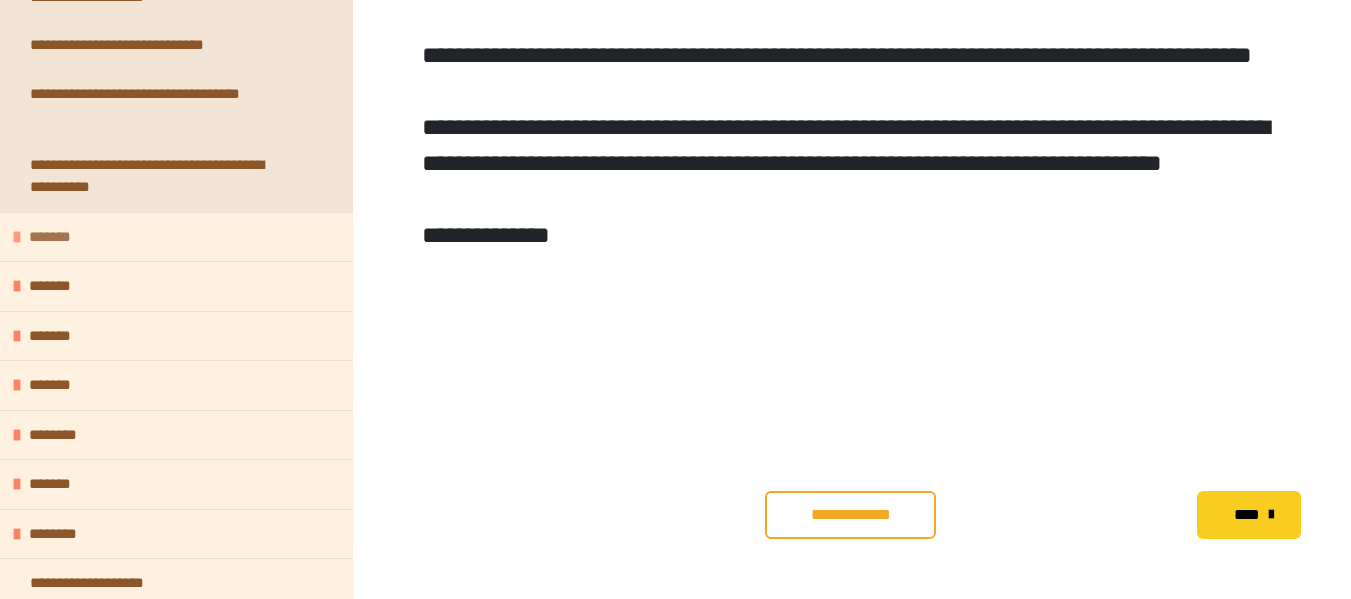 click on "*******" at bounding box center [64, 237] 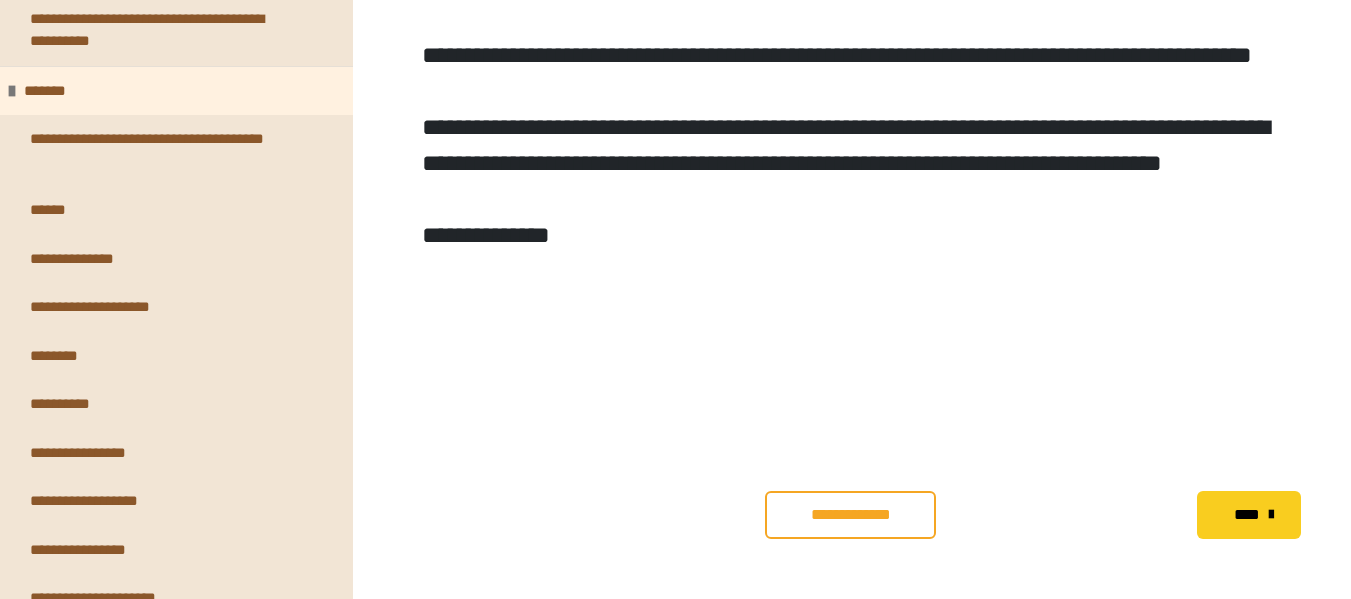 scroll, scrollTop: 694, scrollLeft: 0, axis: vertical 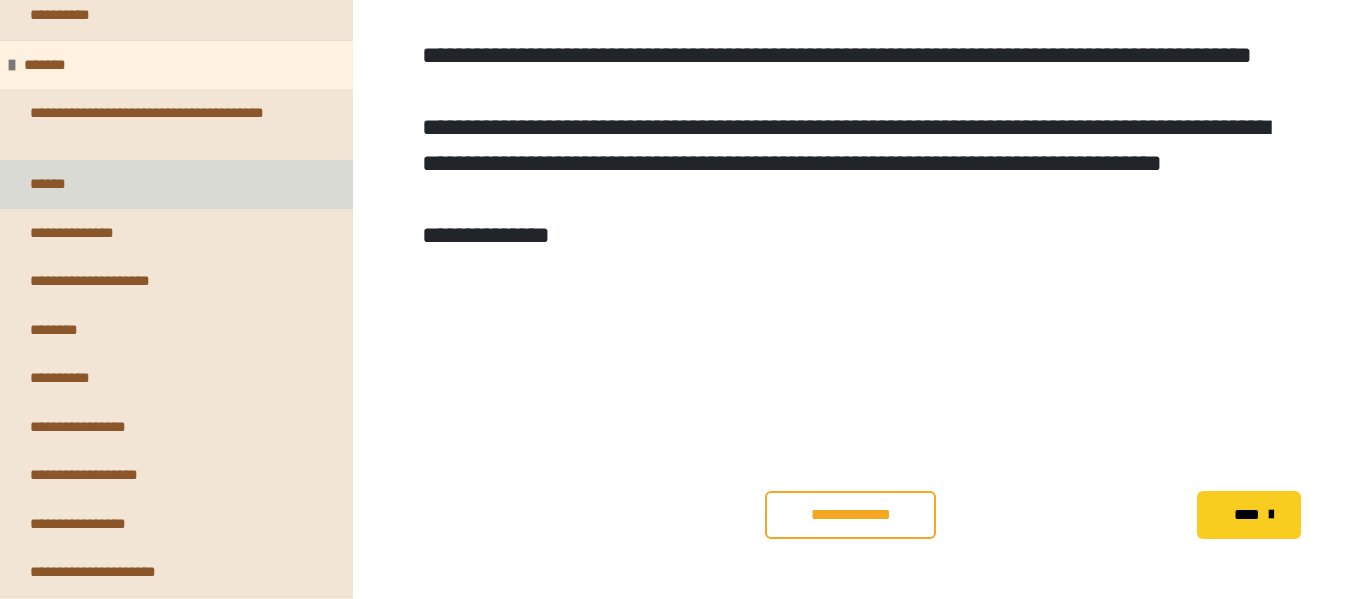 click on "******" at bounding box center (176, 184) 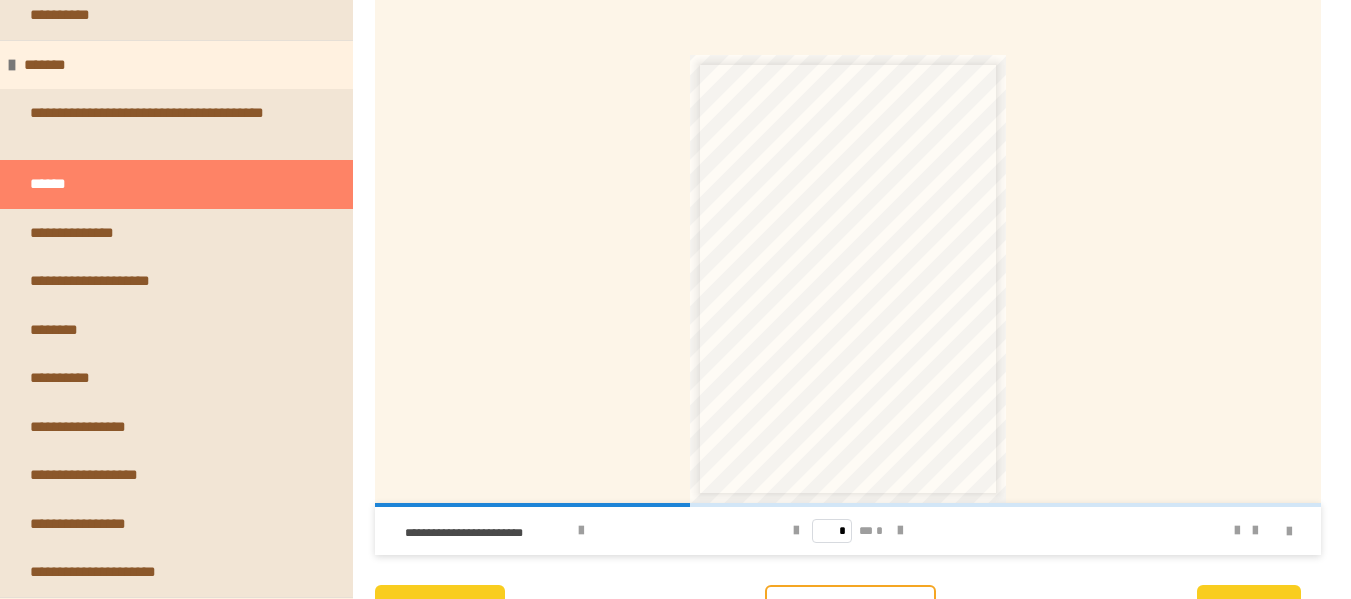 scroll, scrollTop: 725, scrollLeft: 0, axis: vertical 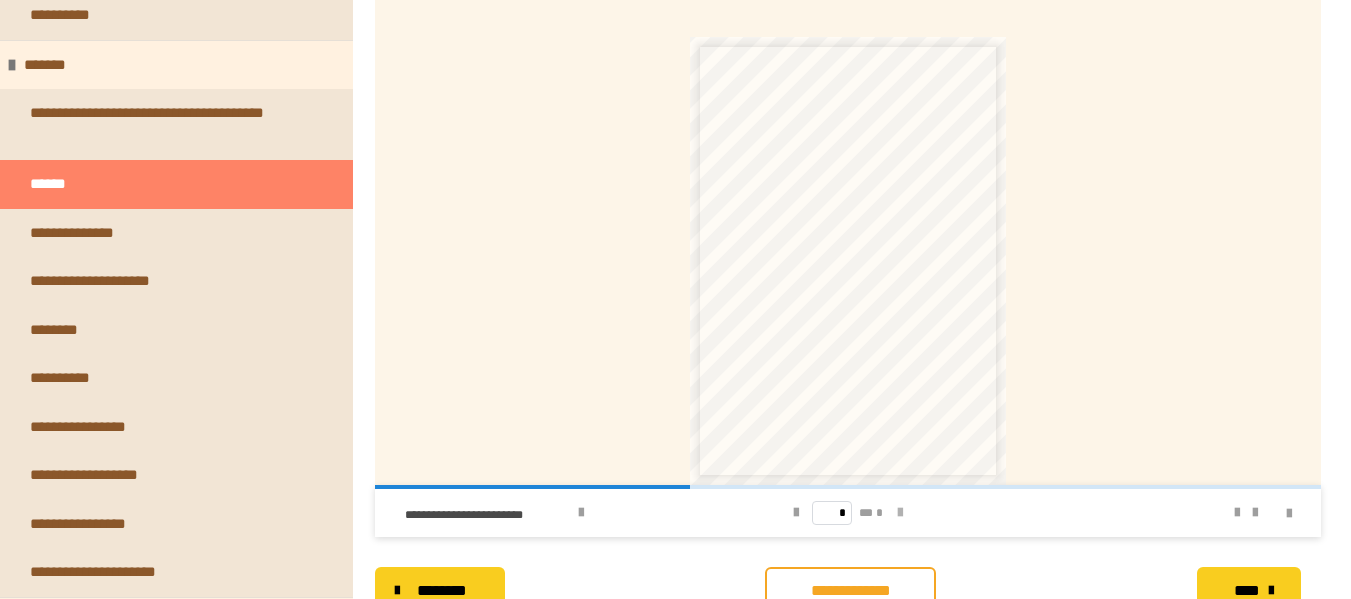 click at bounding box center (900, 513) 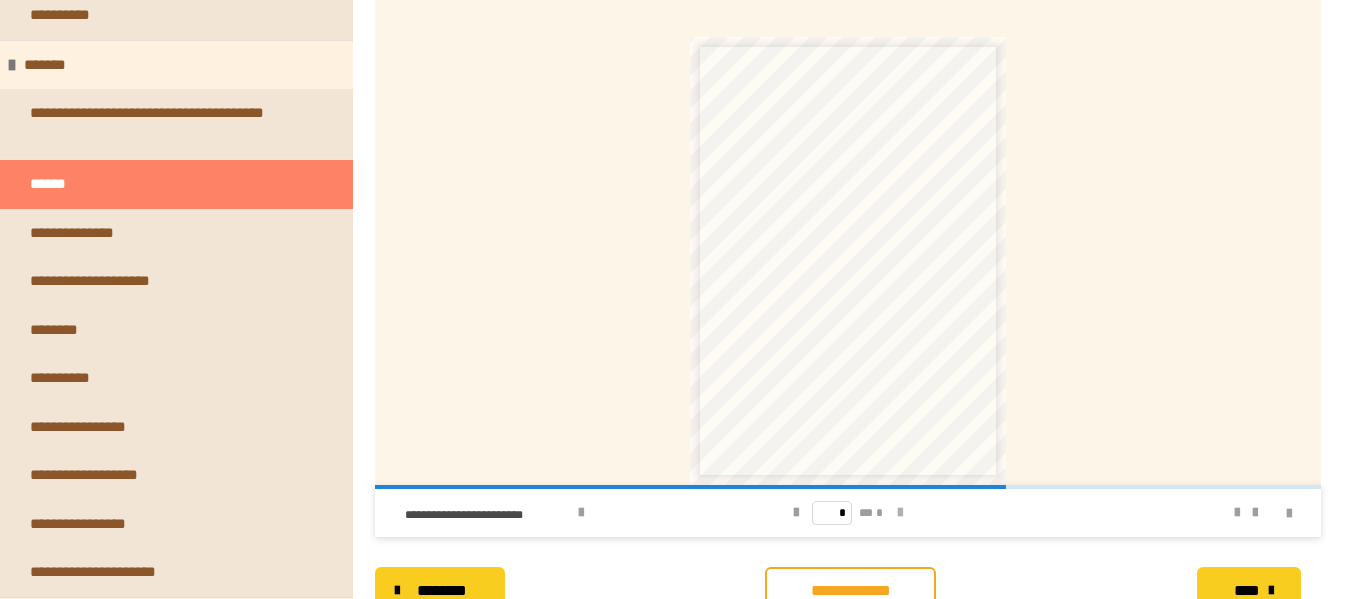 click at bounding box center [900, 513] 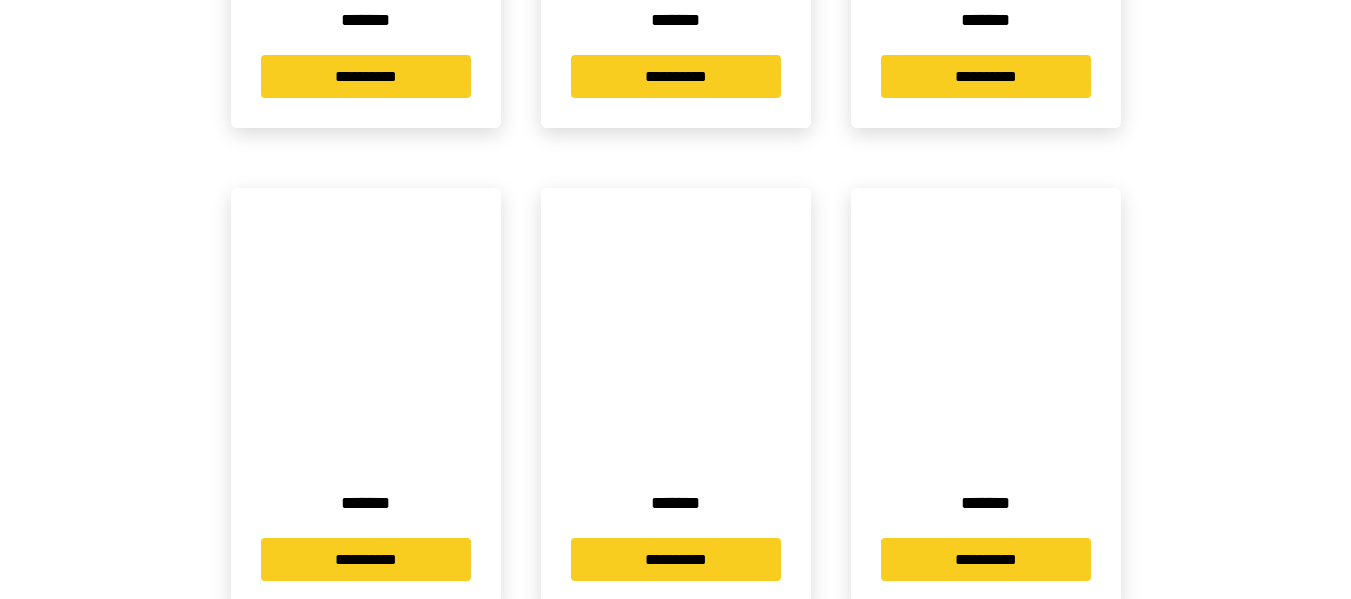 scroll, scrollTop: 0, scrollLeft: 0, axis: both 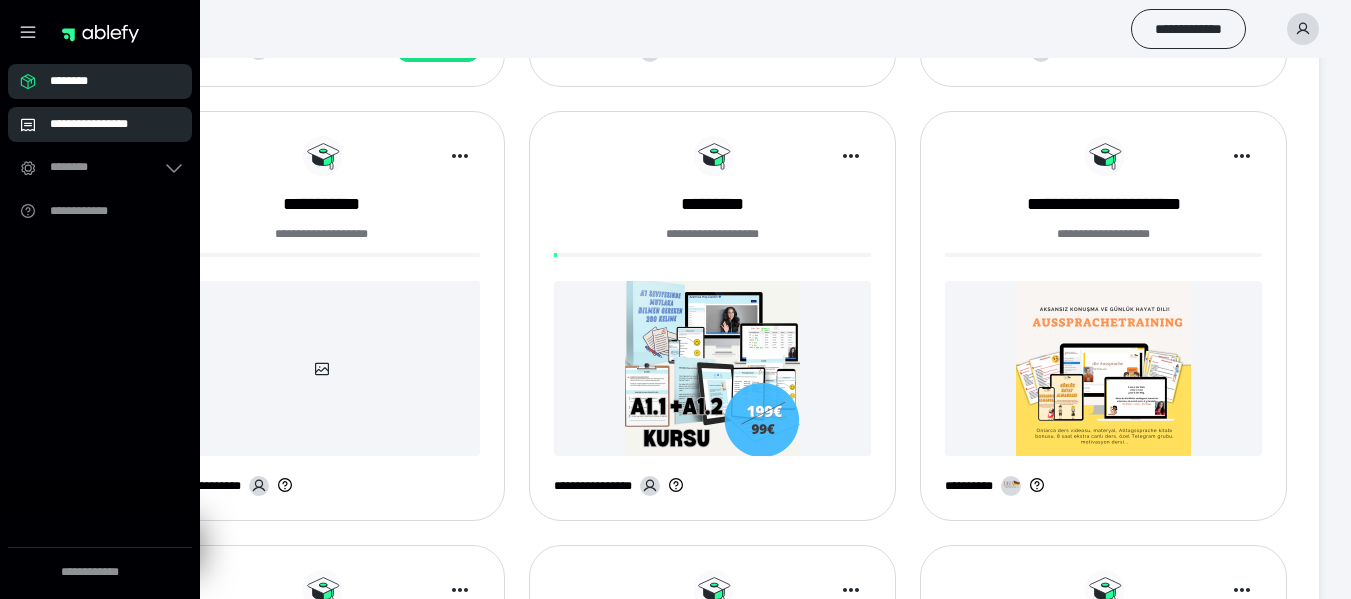 click on "**********" at bounding box center [100, 124] 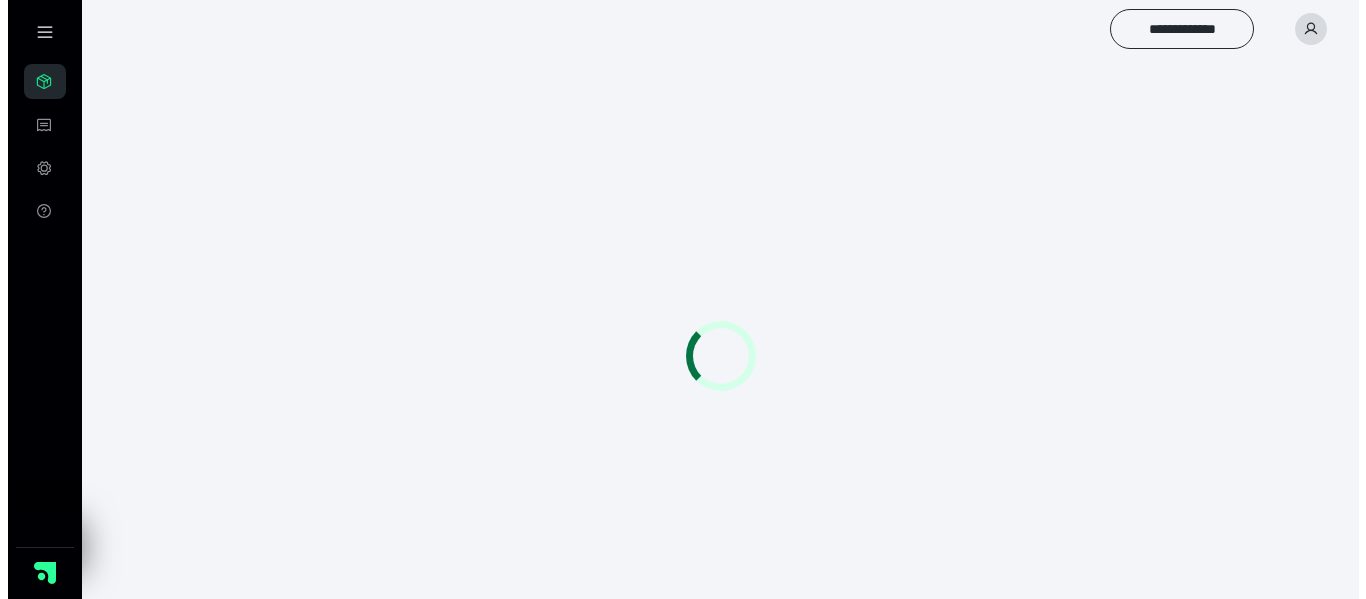 scroll, scrollTop: 0, scrollLeft: 0, axis: both 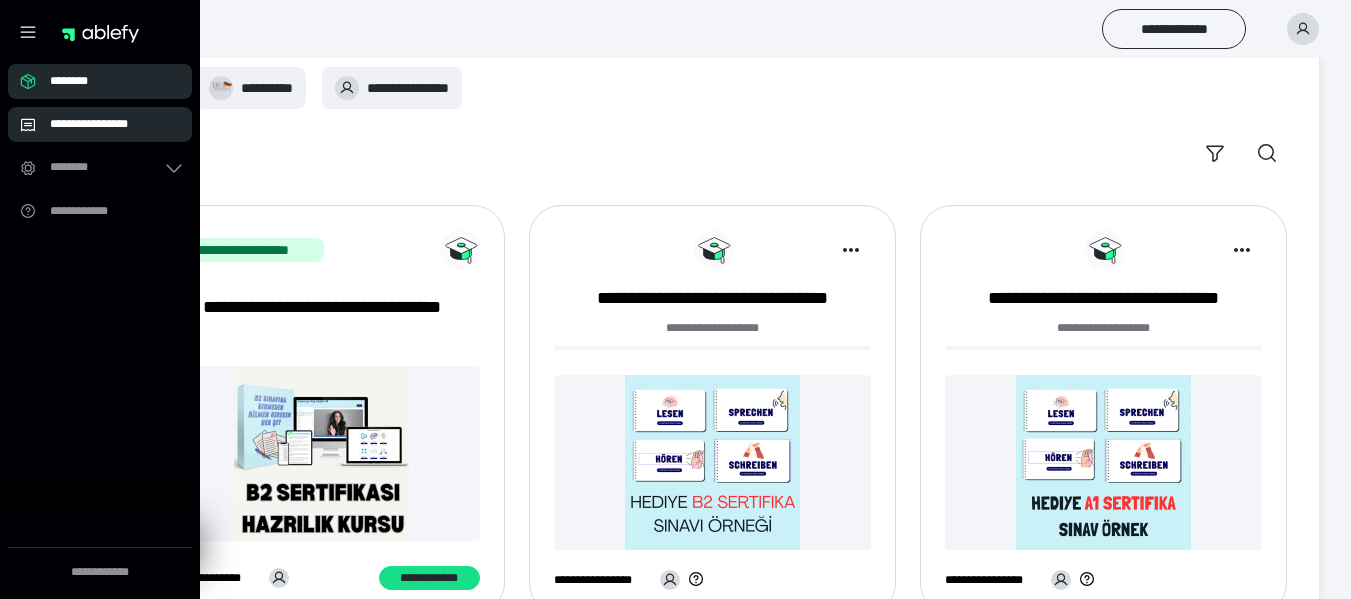 click 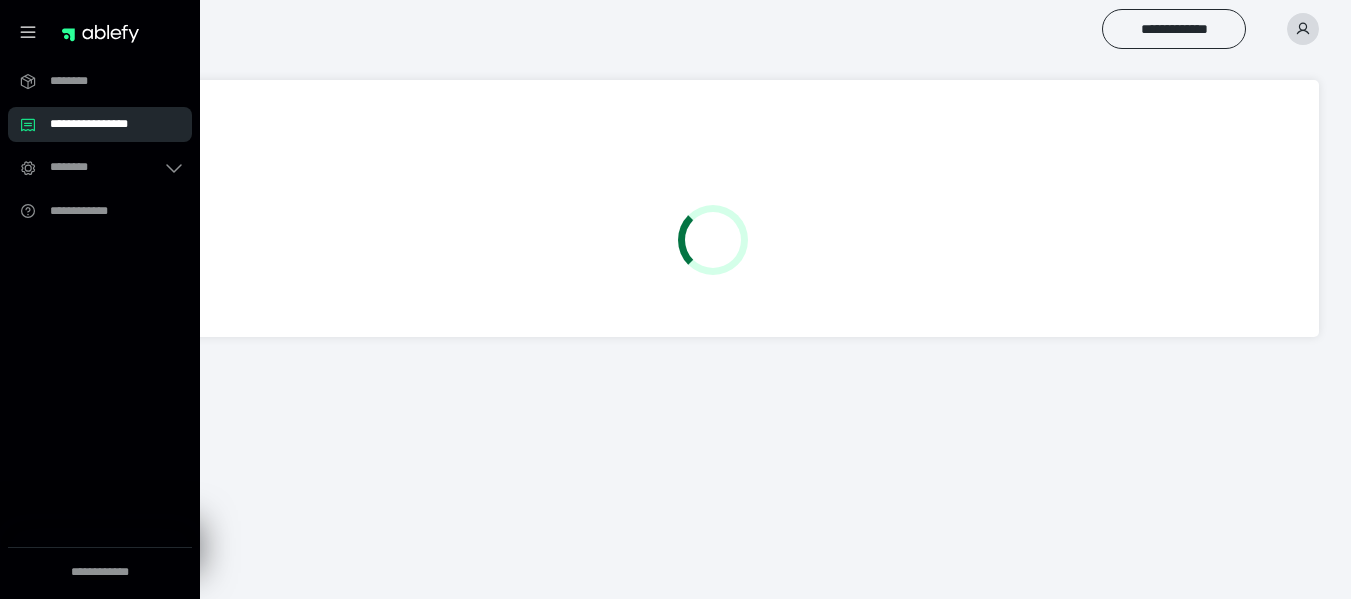 scroll, scrollTop: 0, scrollLeft: 0, axis: both 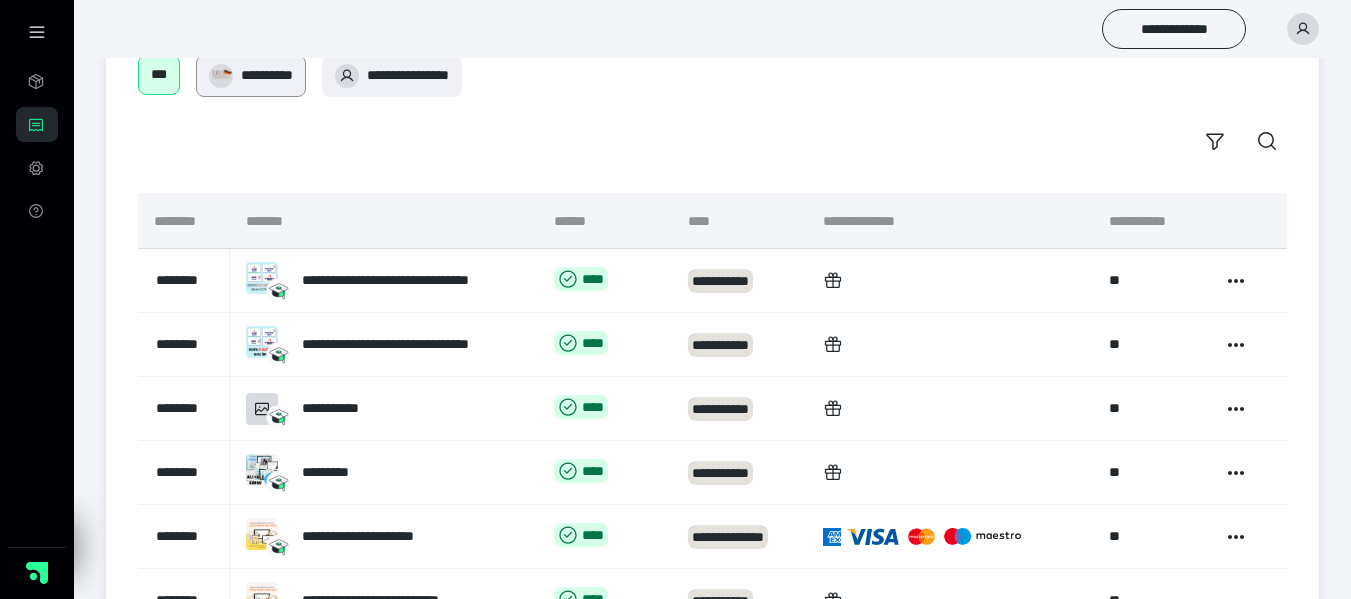 click on "**********" at bounding box center (251, 76) 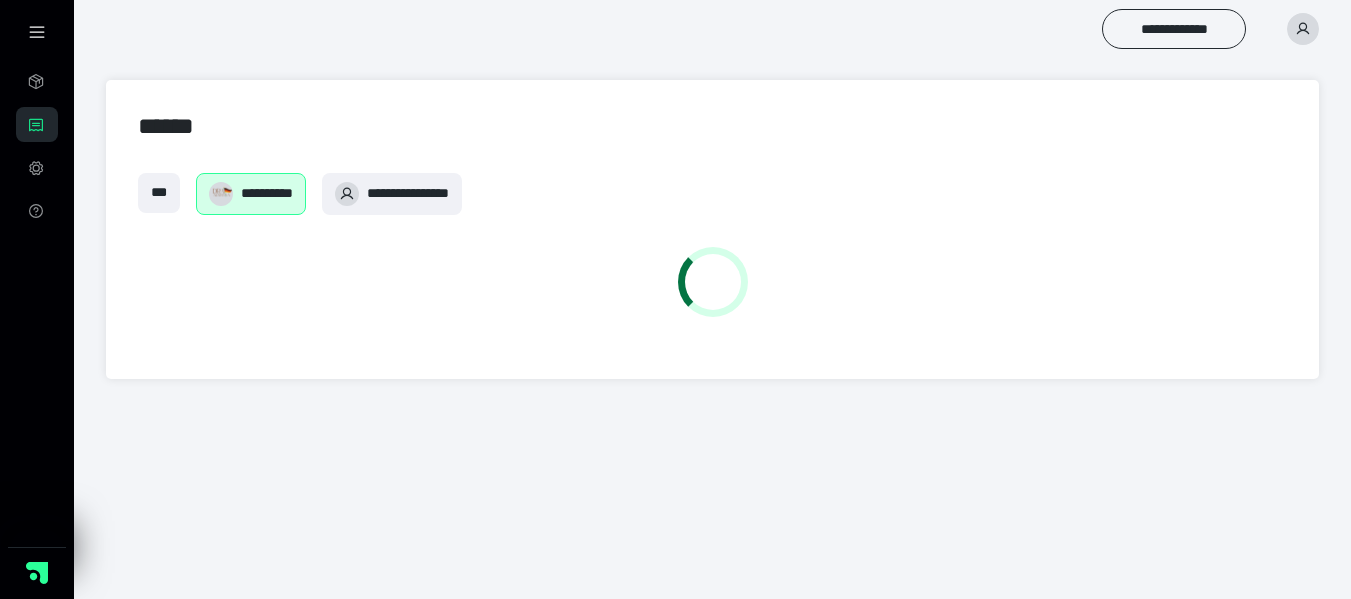 scroll, scrollTop: 0, scrollLeft: 0, axis: both 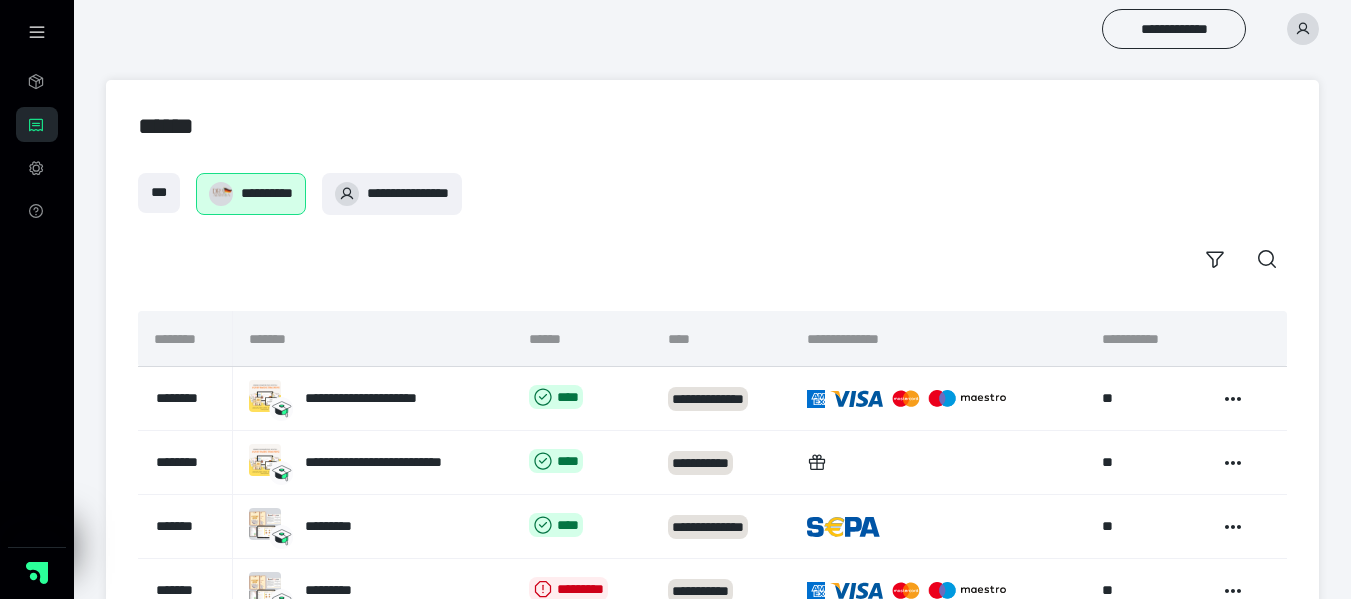 click on "******" at bounding box center [712, 126] 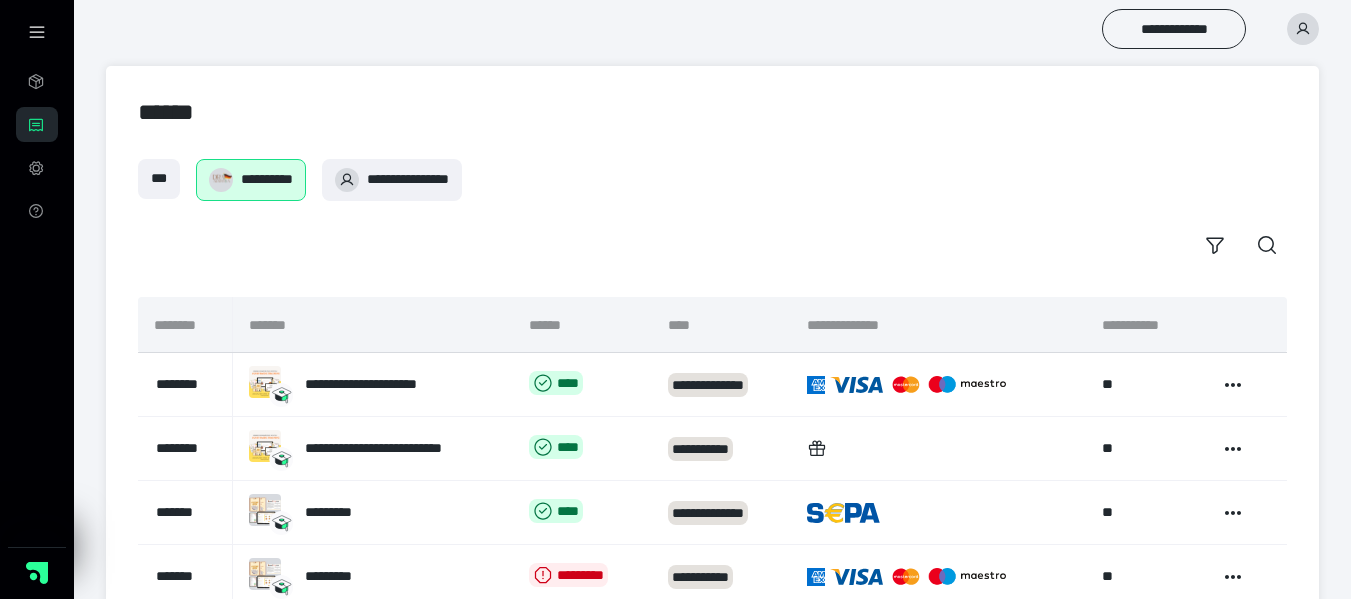 scroll, scrollTop: 0, scrollLeft: 0, axis: both 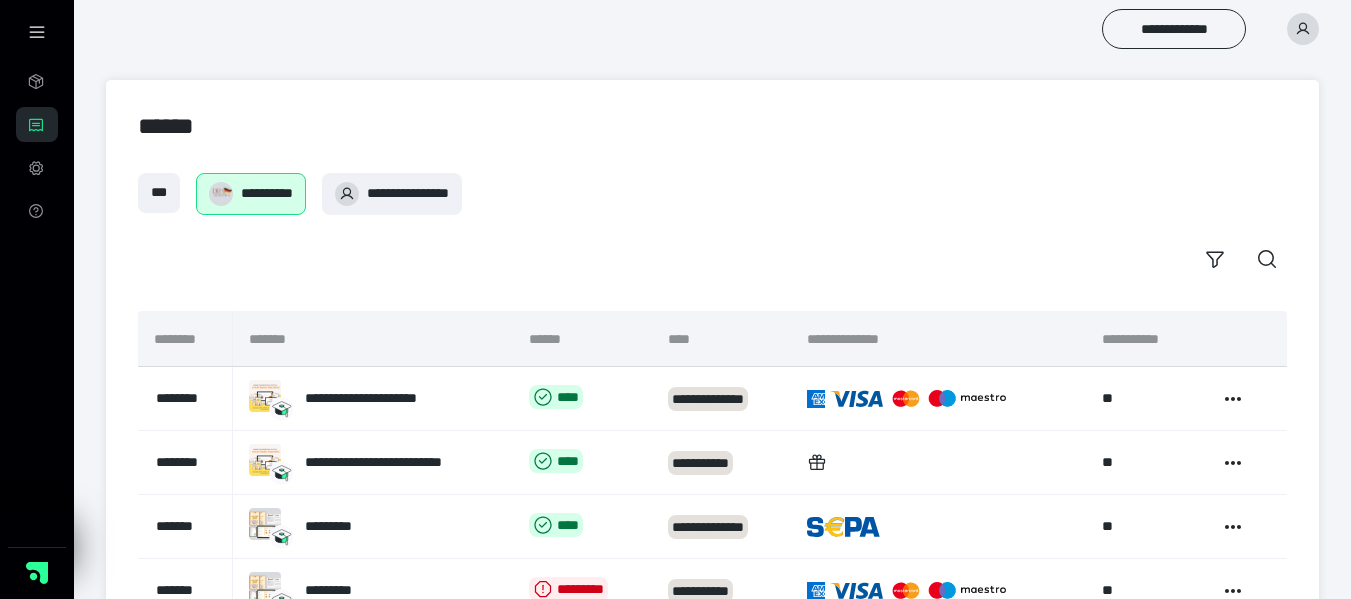 click on "******" at bounding box center [712, 126] 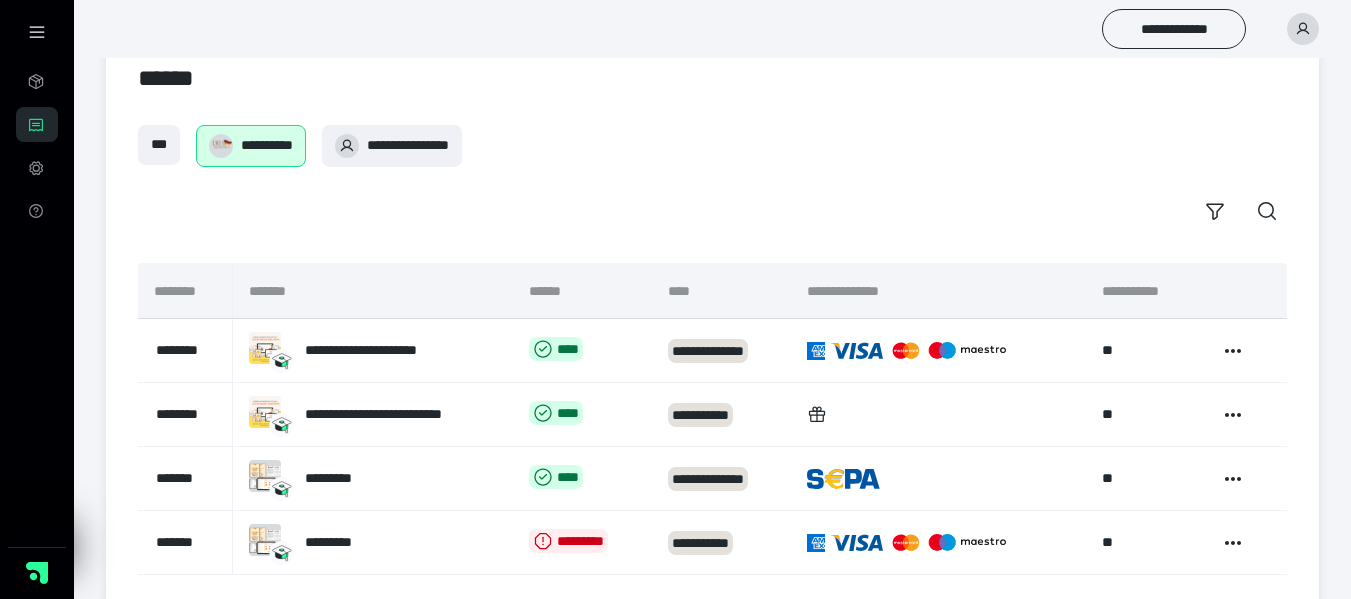 scroll, scrollTop: 0, scrollLeft: 0, axis: both 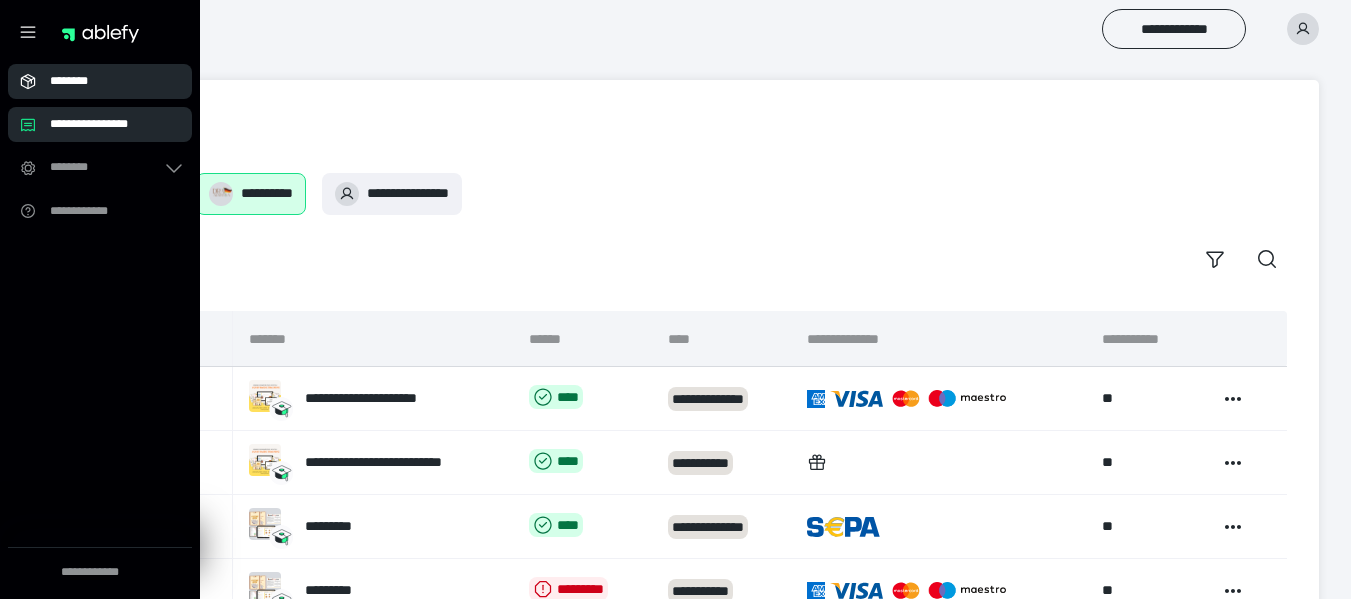 click on "********" at bounding box center (69, 81) 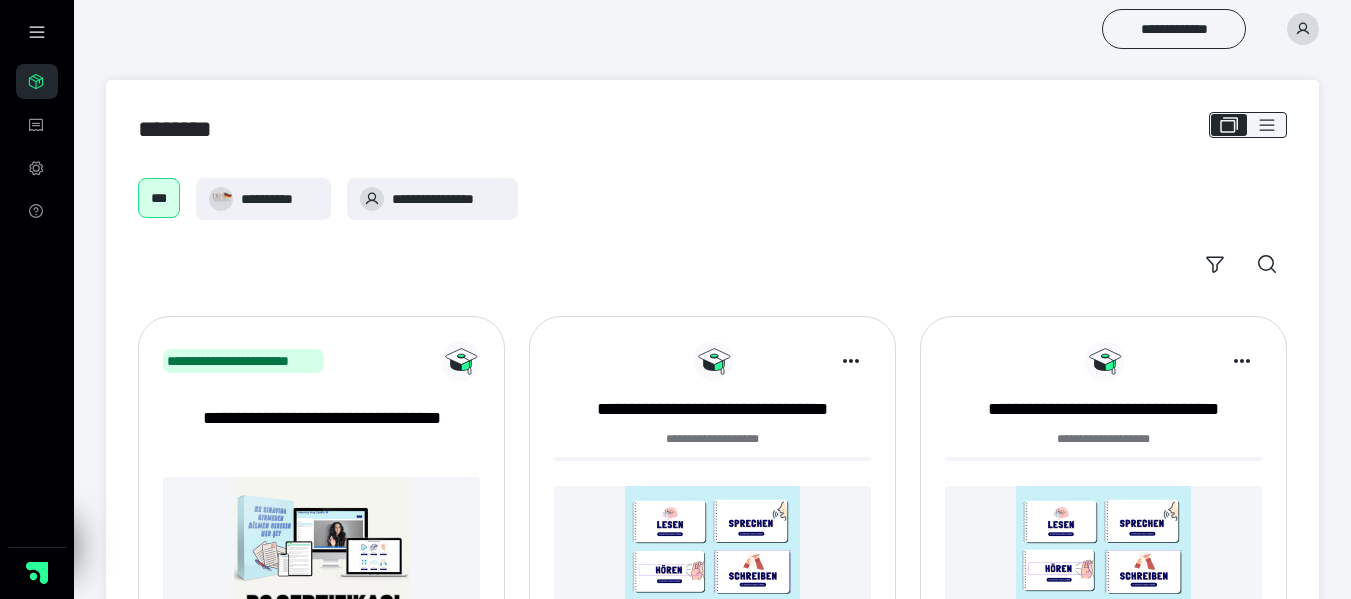 click on "**********" at bounding box center [712, 853] 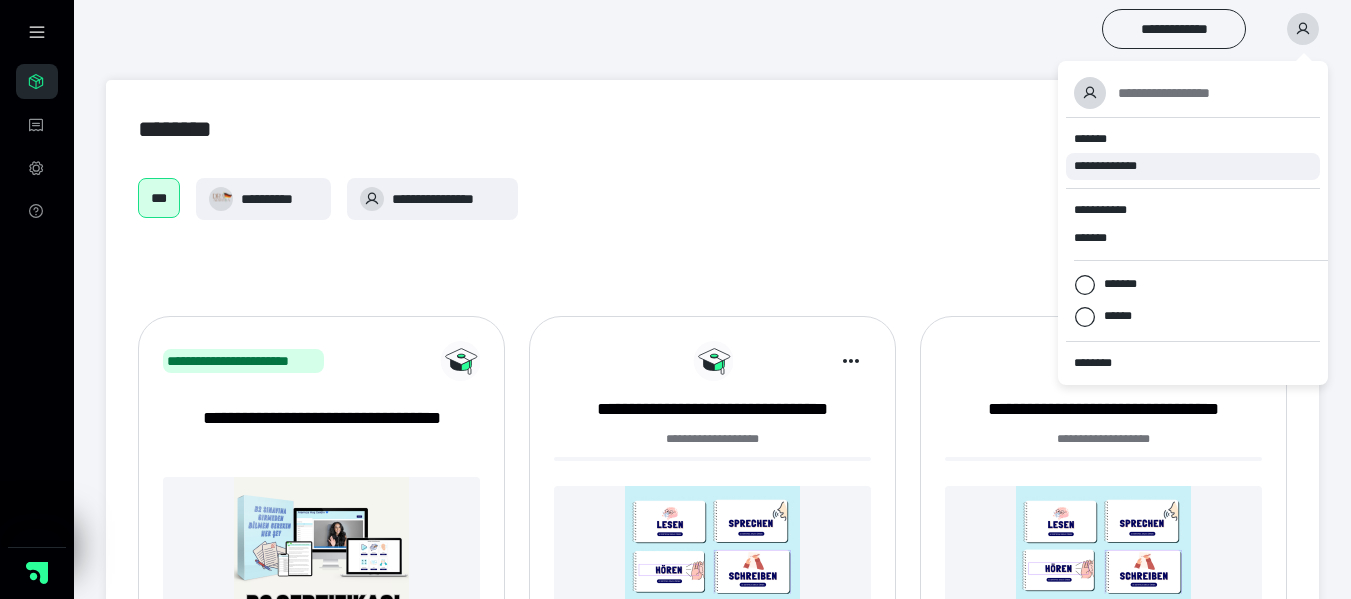 click on "**********" at bounding box center (1105, 166) 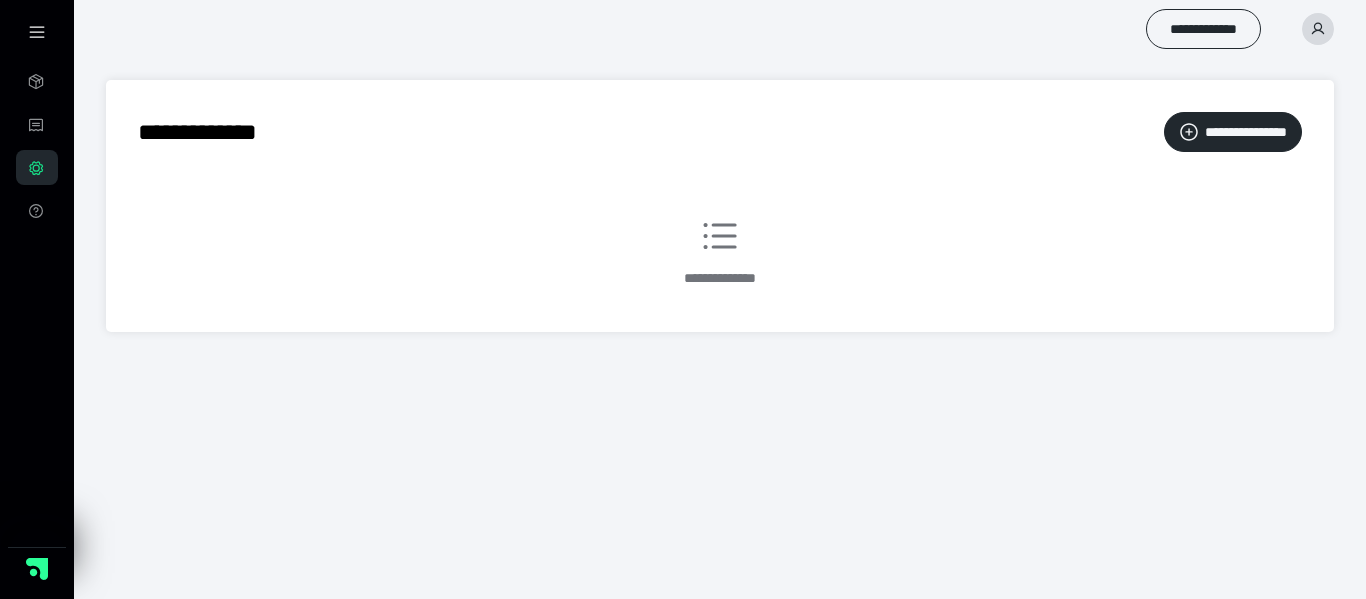 scroll, scrollTop: 0, scrollLeft: 0, axis: both 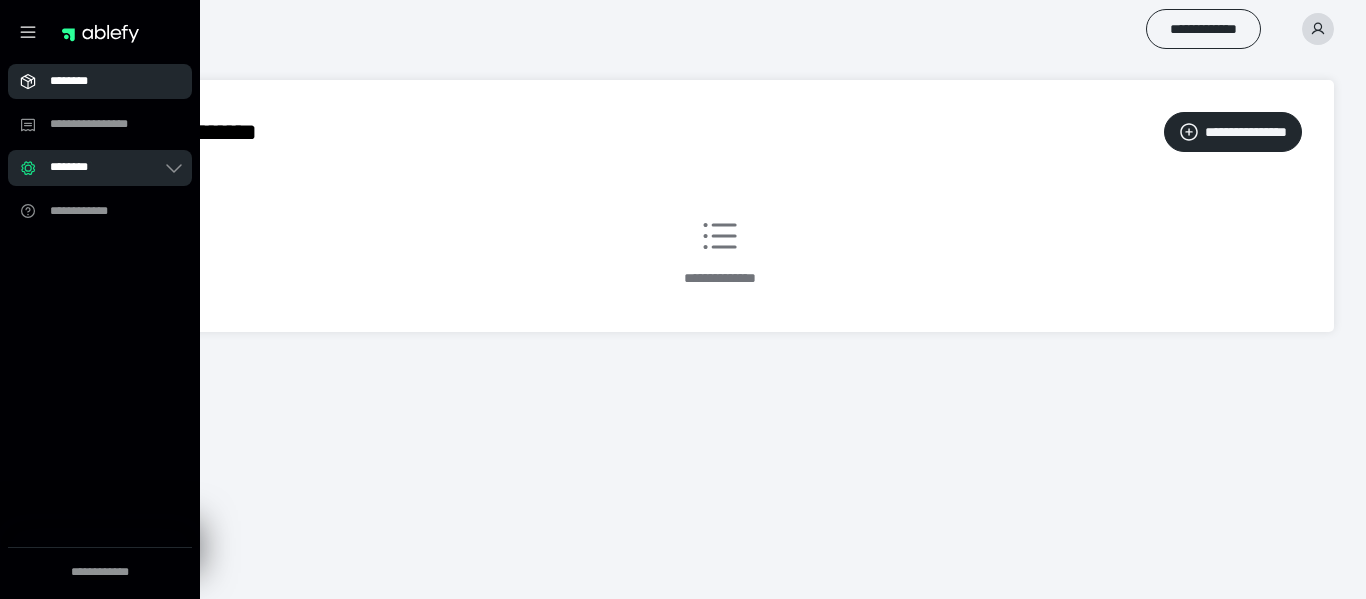 click on "********" at bounding box center (100, 81) 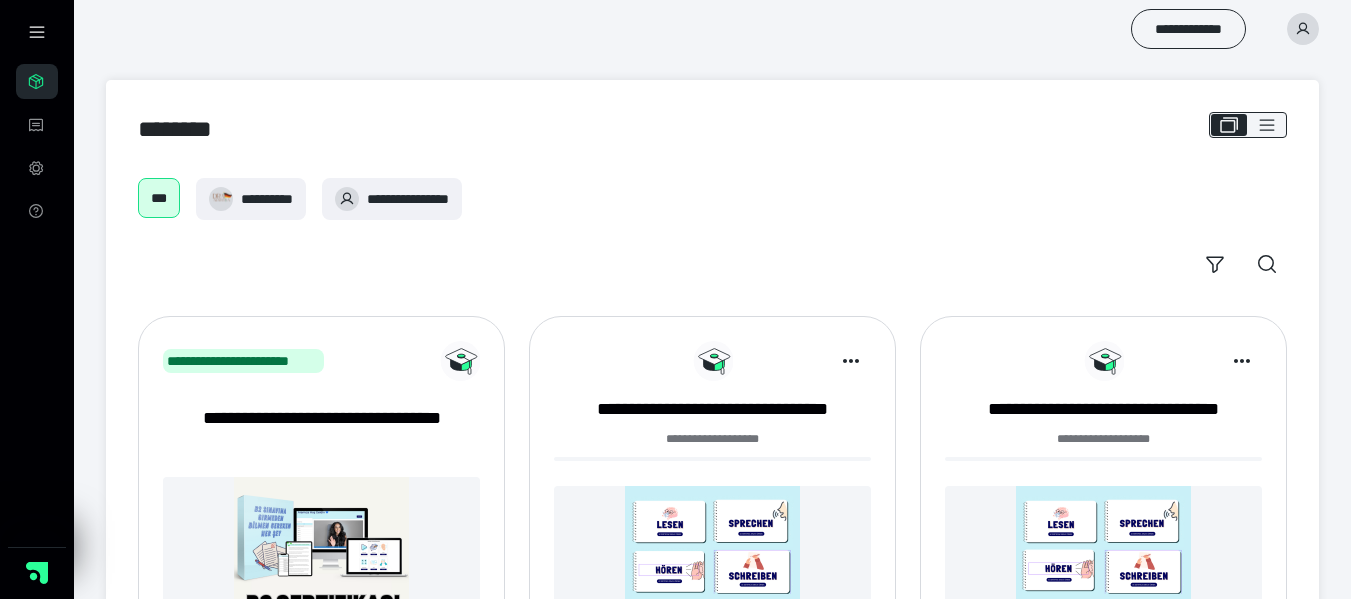 click on "**********" at bounding box center [712, 853] 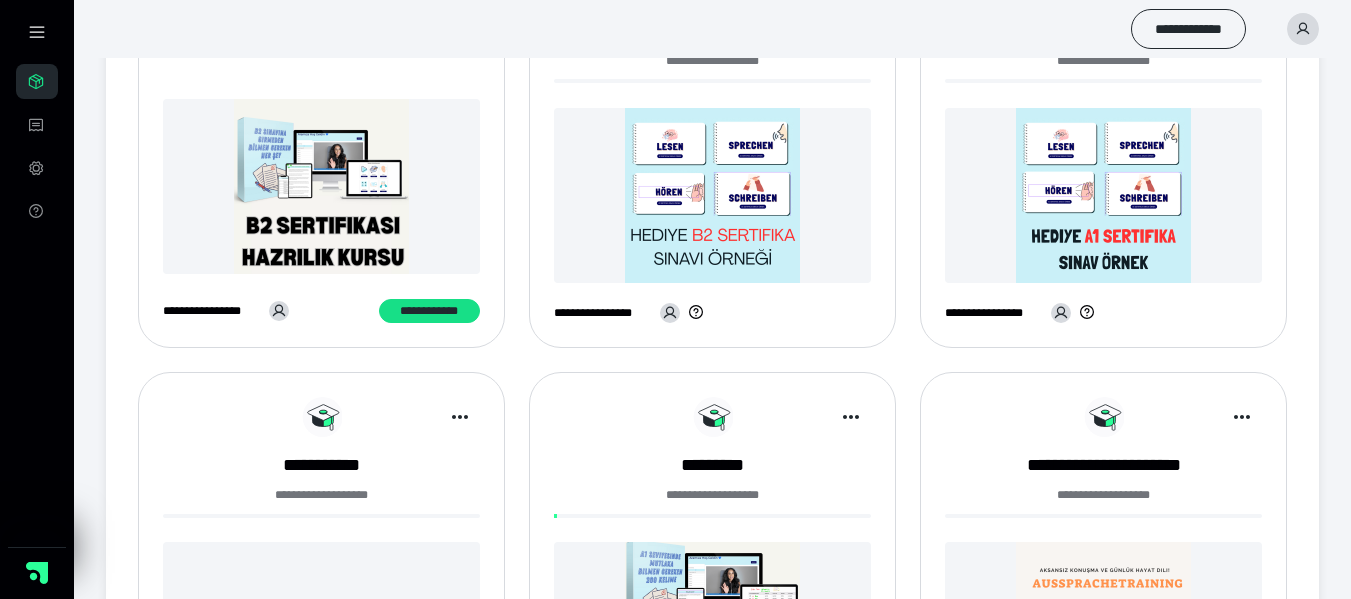 scroll, scrollTop: 398, scrollLeft: 0, axis: vertical 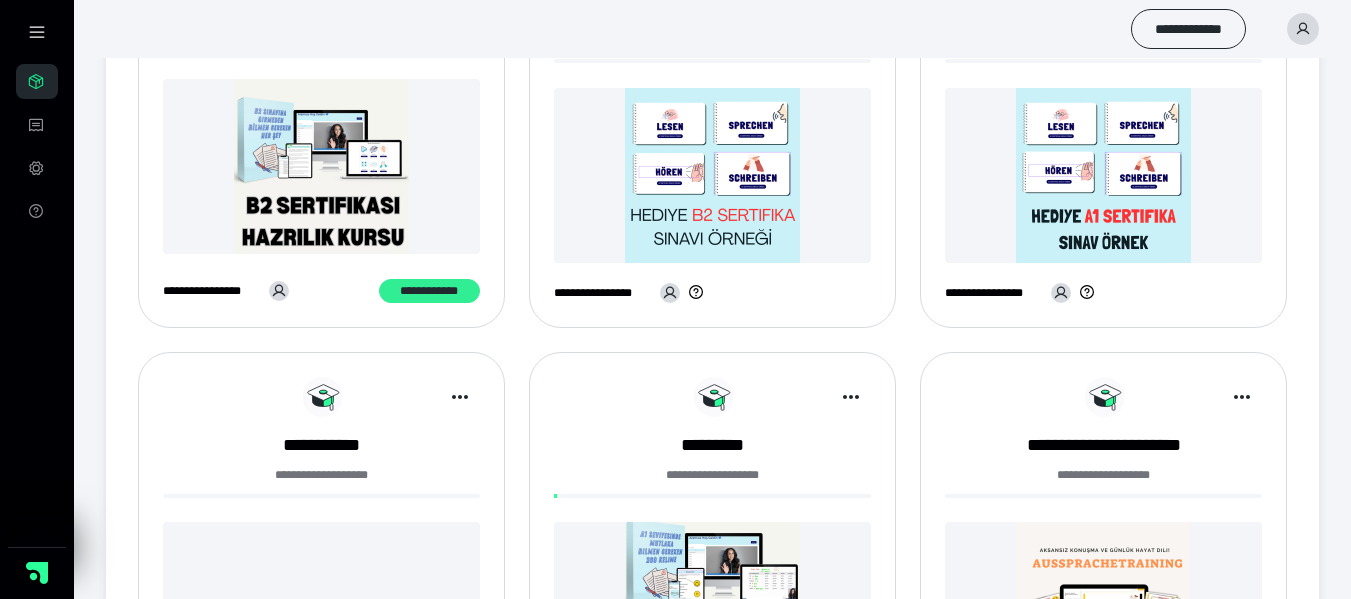 click on "**********" at bounding box center [429, 291] 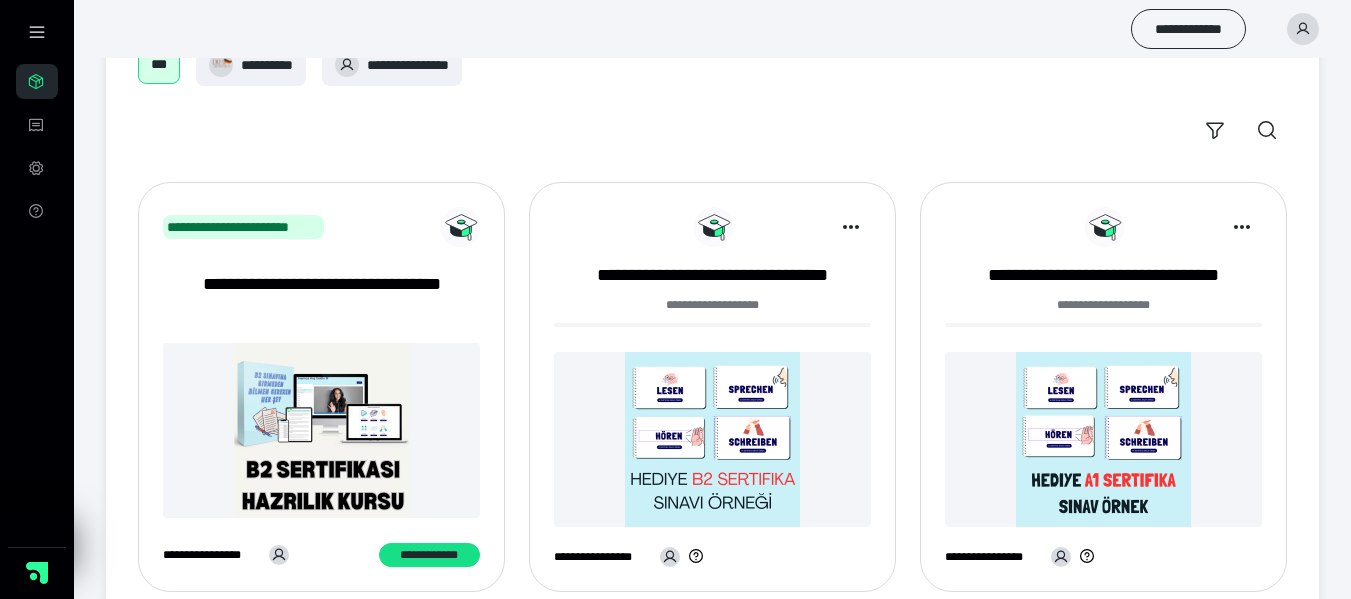 scroll, scrollTop: 122, scrollLeft: 0, axis: vertical 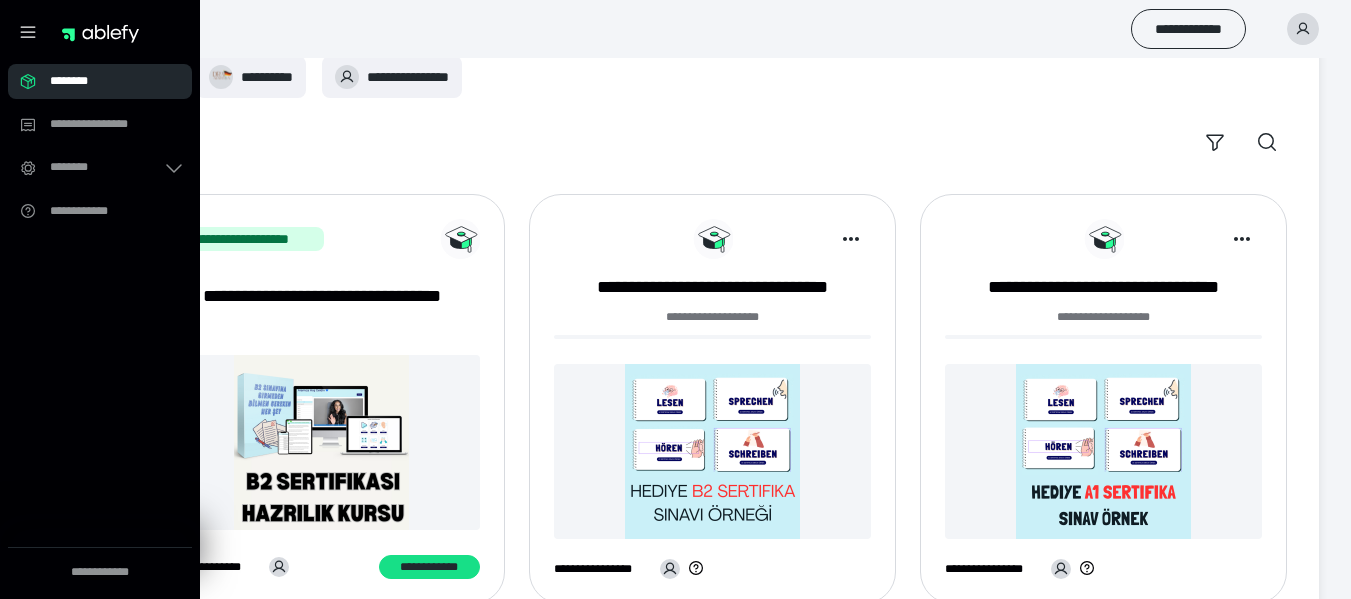 click on "********" at bounding box center (106, 81) 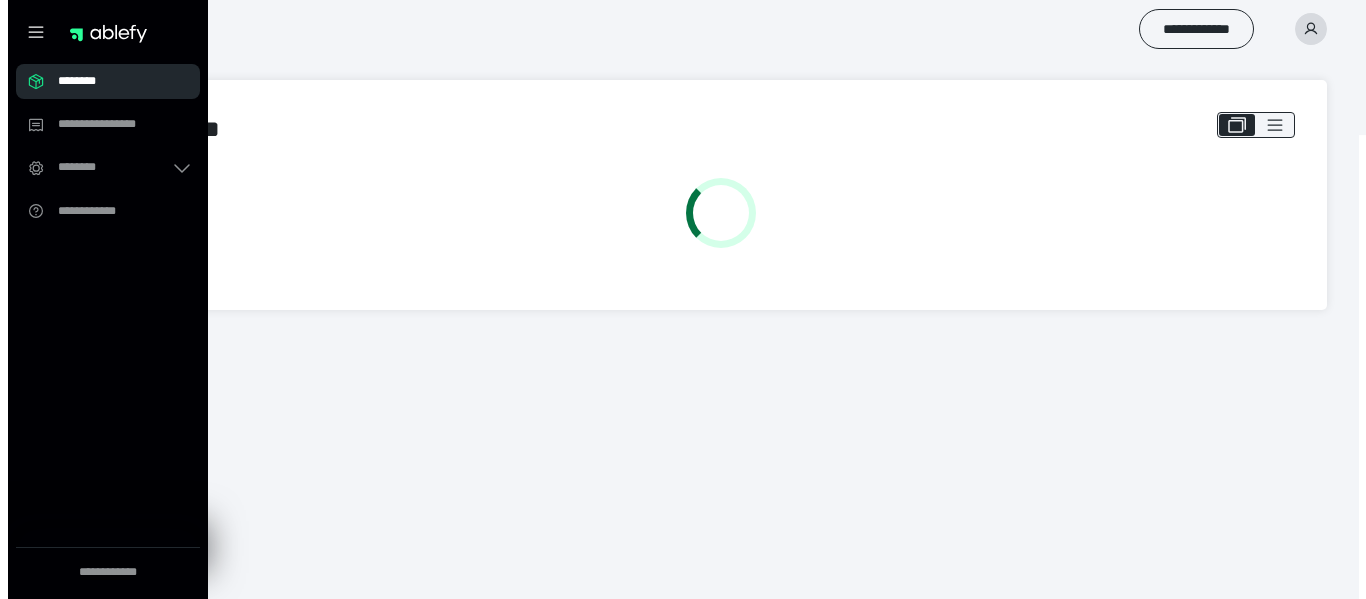 scroll, scrollTop: 0, scrollLeft: 0, axis: both 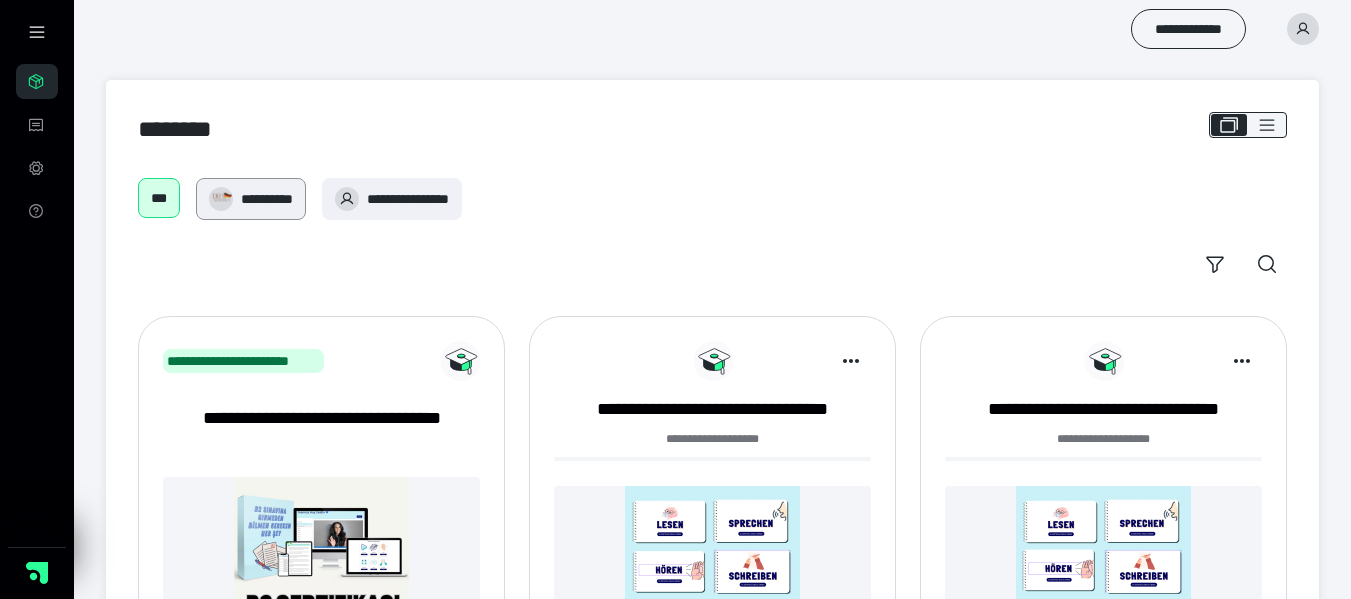 click on "**********" at bounding box center [267, 199] 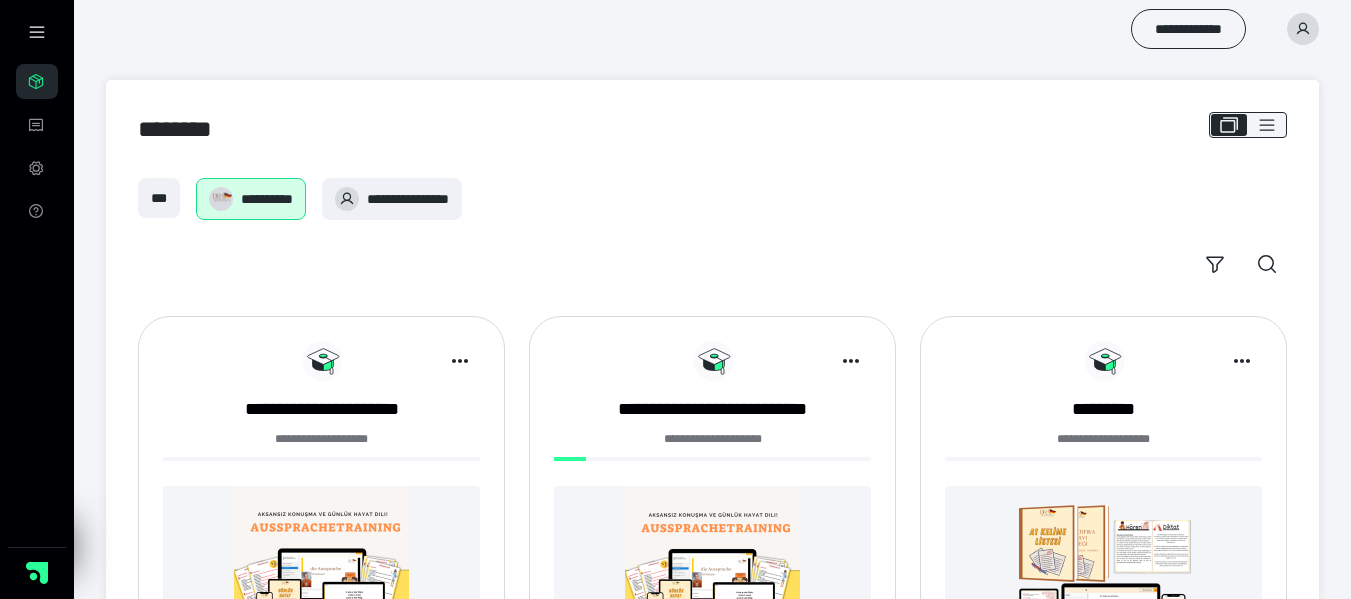 scroll, scrollTop: 0, scrollLeft: 0, axis: both 